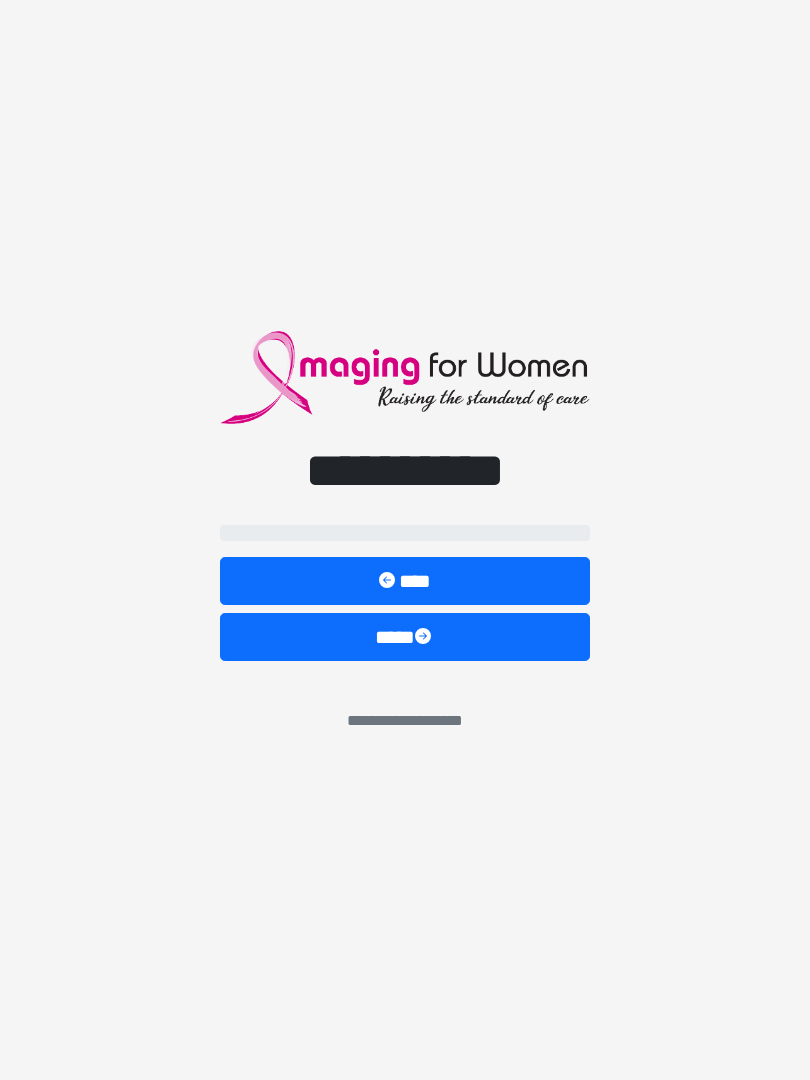 scroll, scrollTop: 0, scrollLeft: 0, axis: both 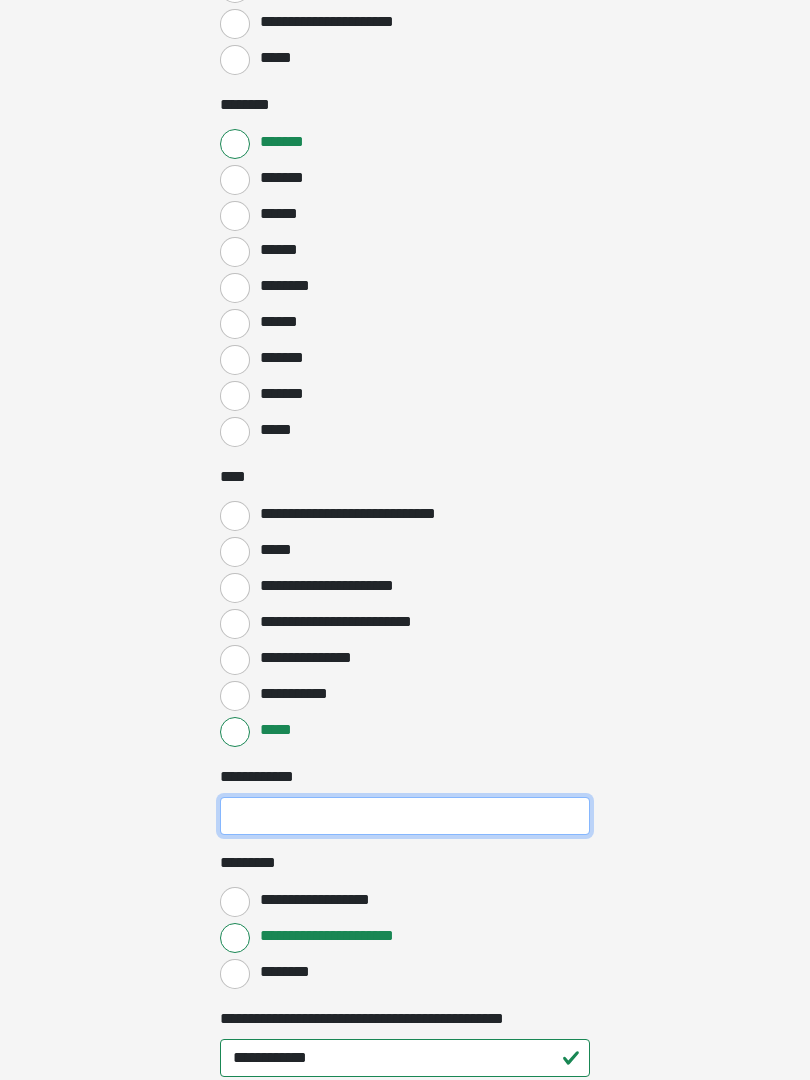 click on "**********" at bounding box center (405, 816) 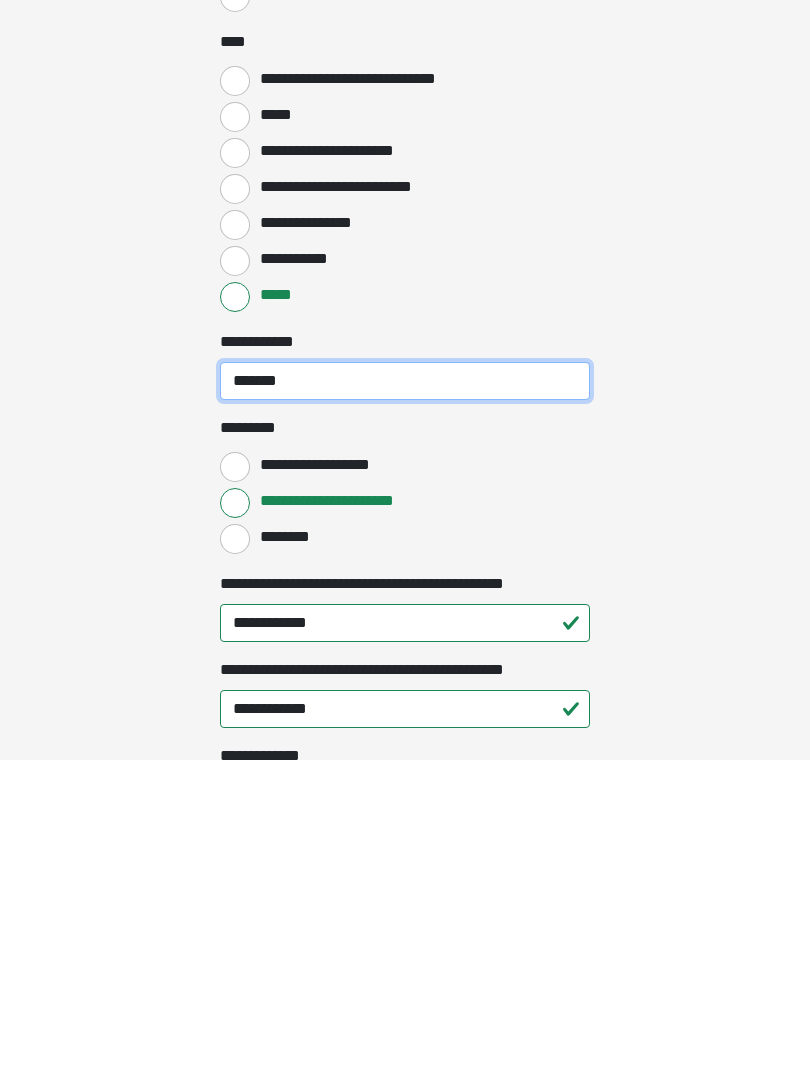 type on "*******" 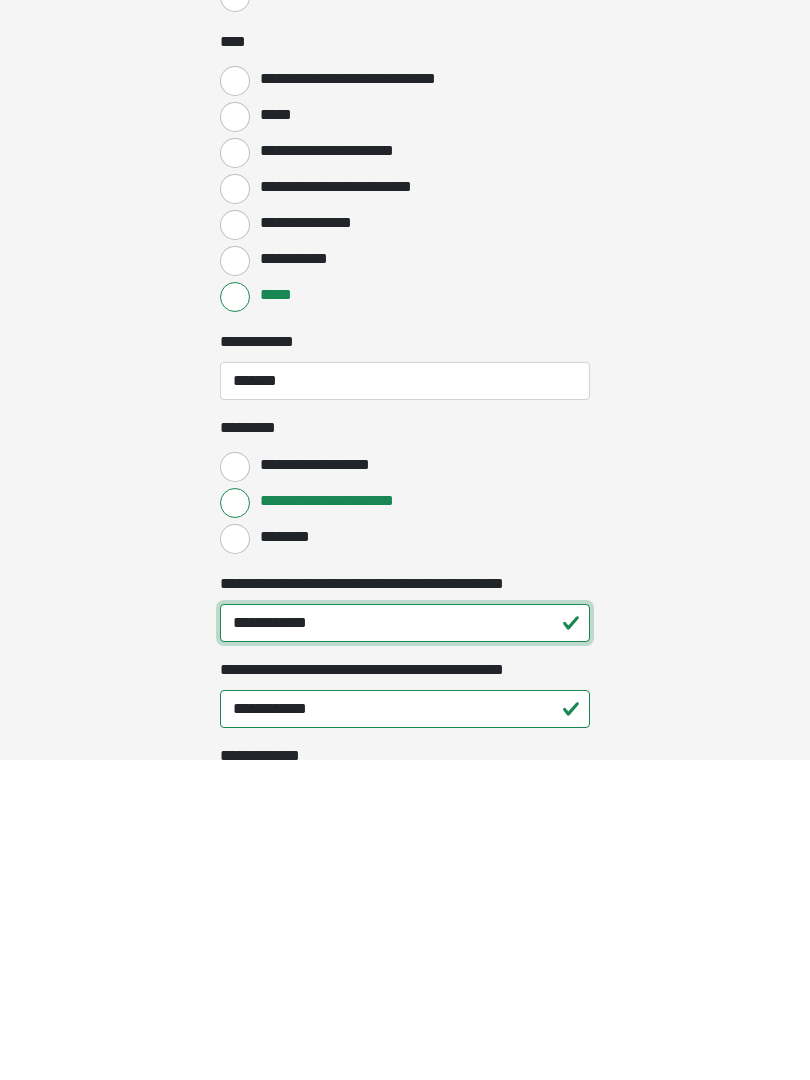 click on "**********" at bounding box center (405, 943) 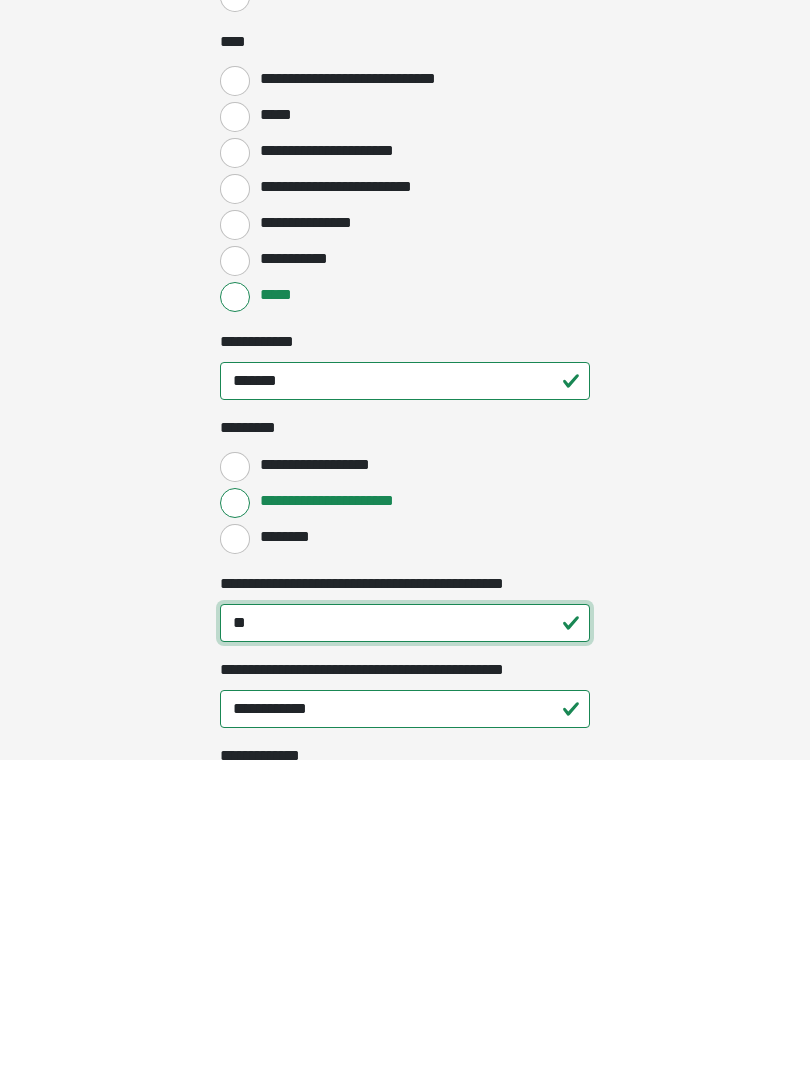 type on "*" 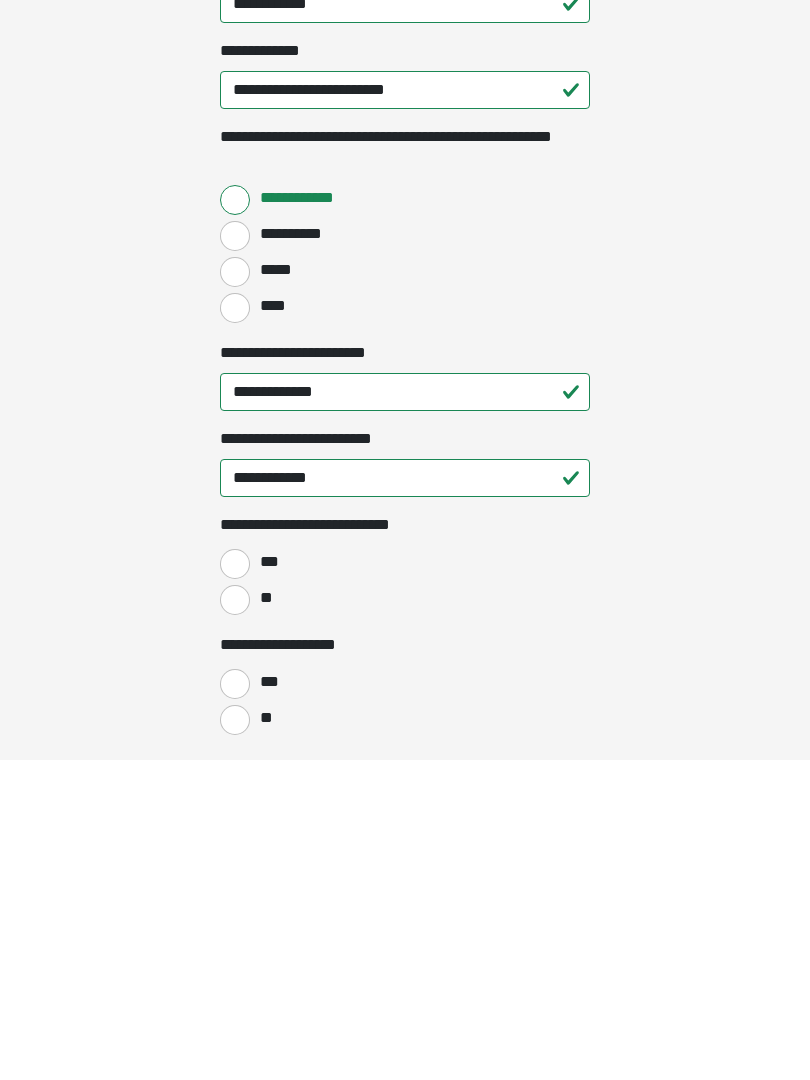scroll, scrollTop: 2417, scrollLeft: 0, axis: vertical 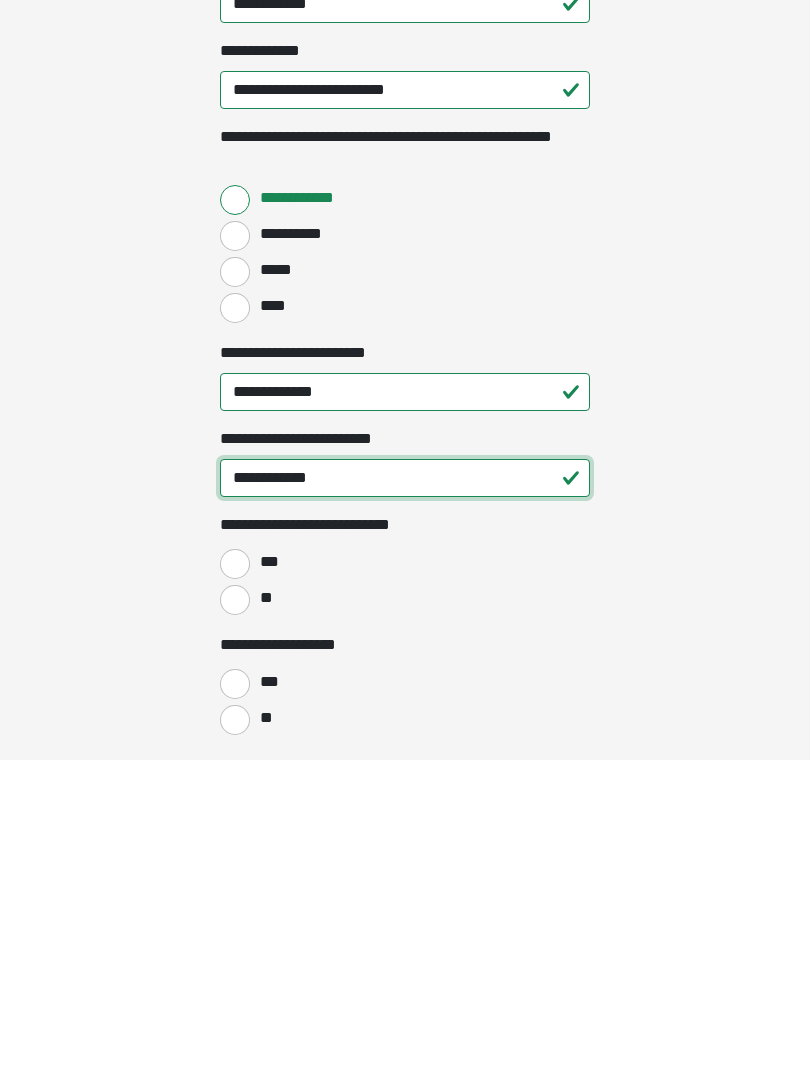click on "**********" at bounding box center [405, 798] 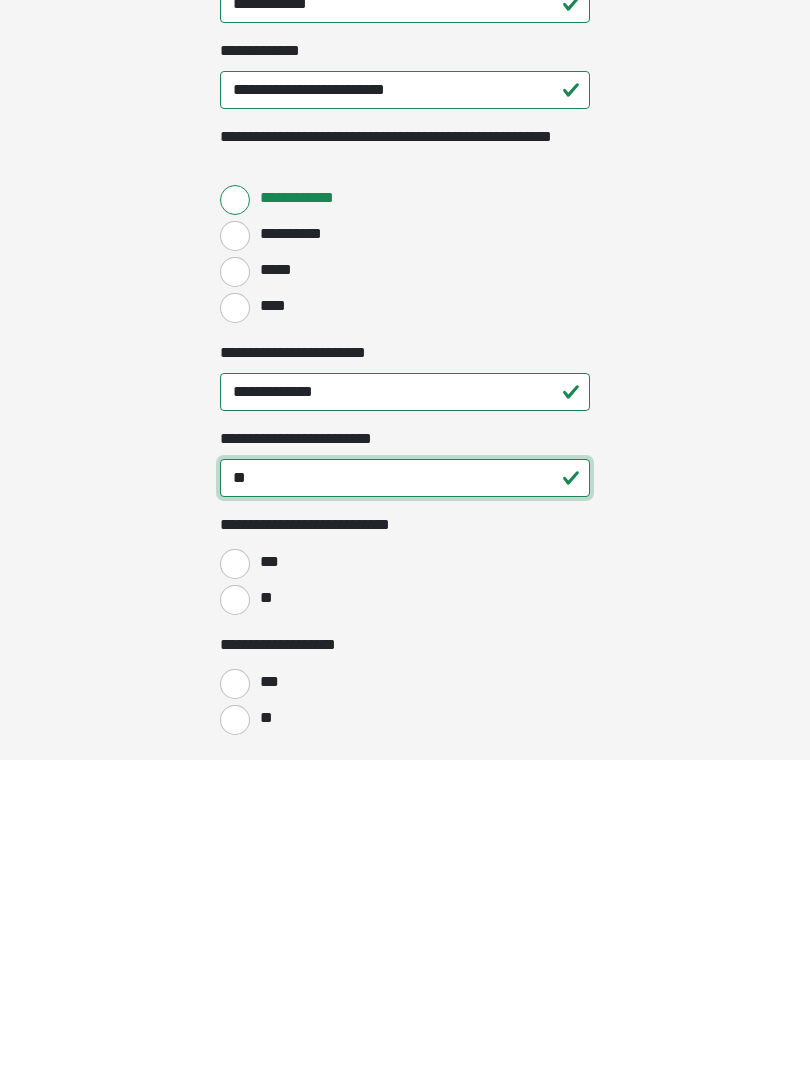 type on "*" 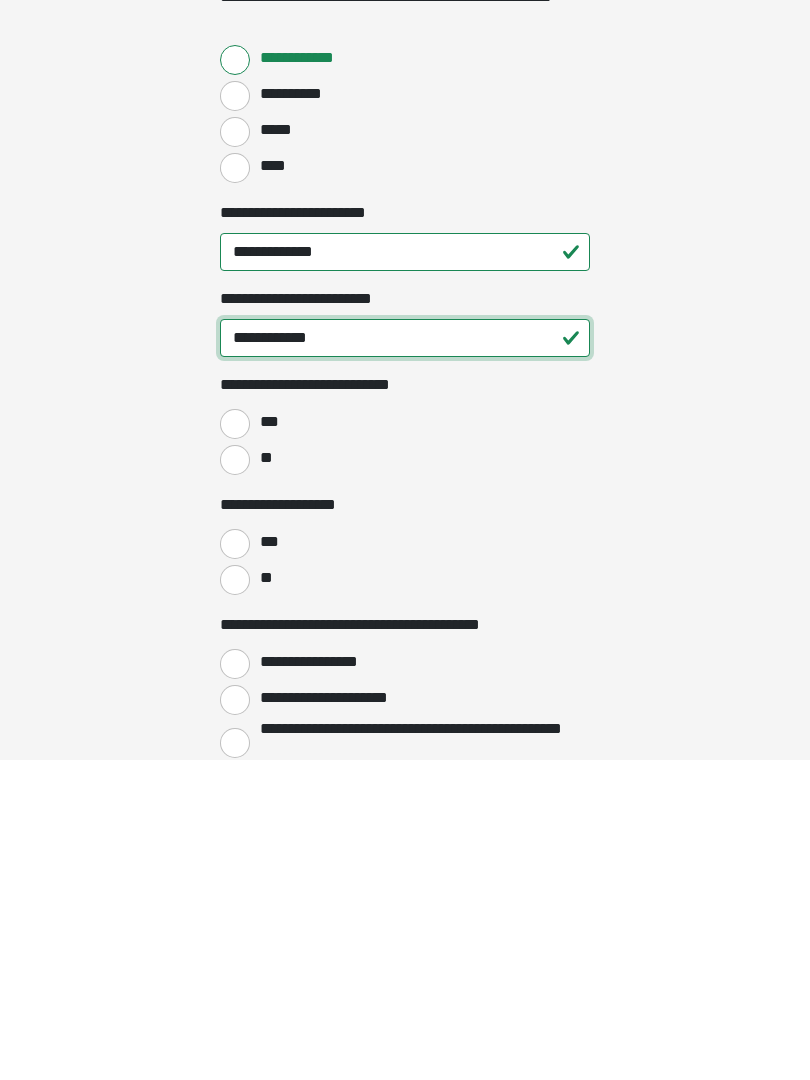 scroll, scrollTop: 2557, scrollLeft: 0, axis: vertical 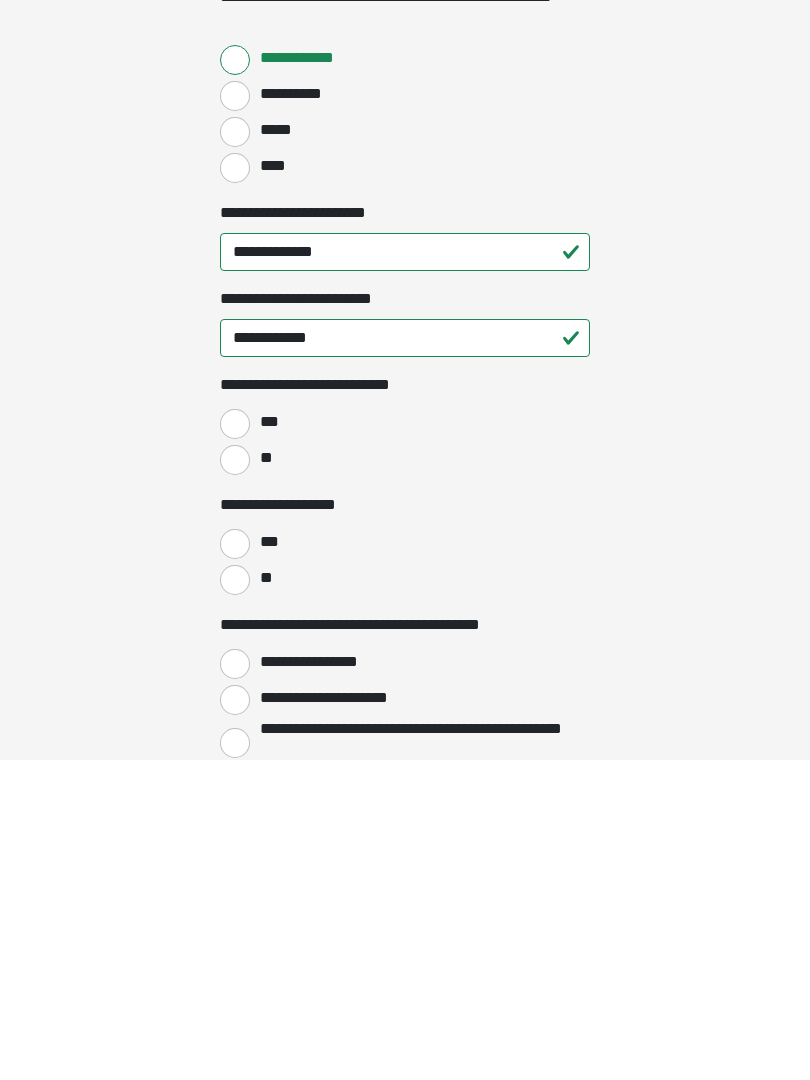 click on "**" at bounding box center [235, 780] 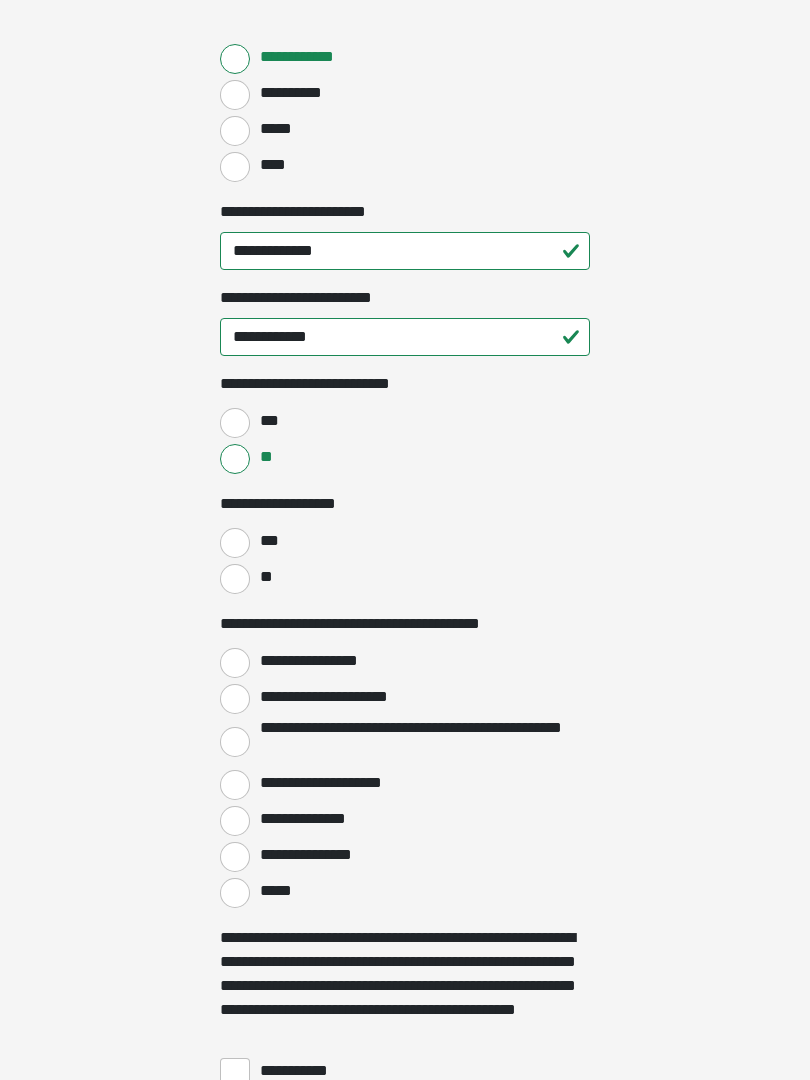 click on "**" at bounding box center (235, 579) 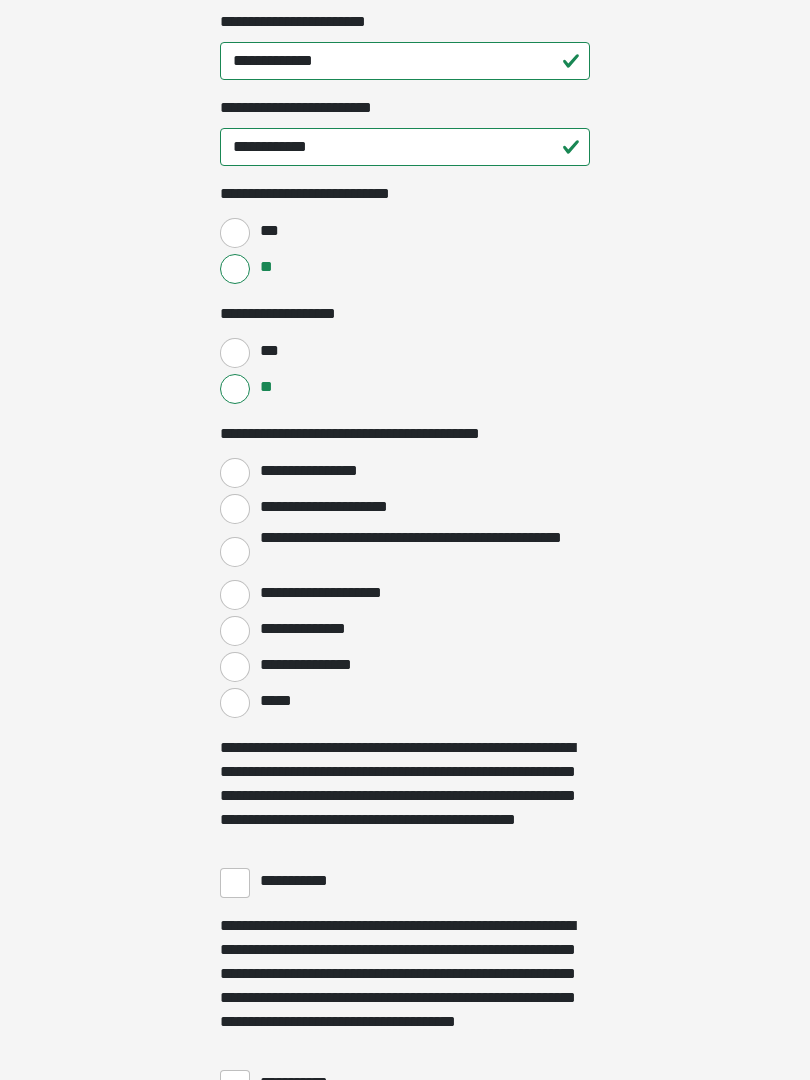 scroll, scrollTop: 3068, scrollLeft: 0, axis: vertical 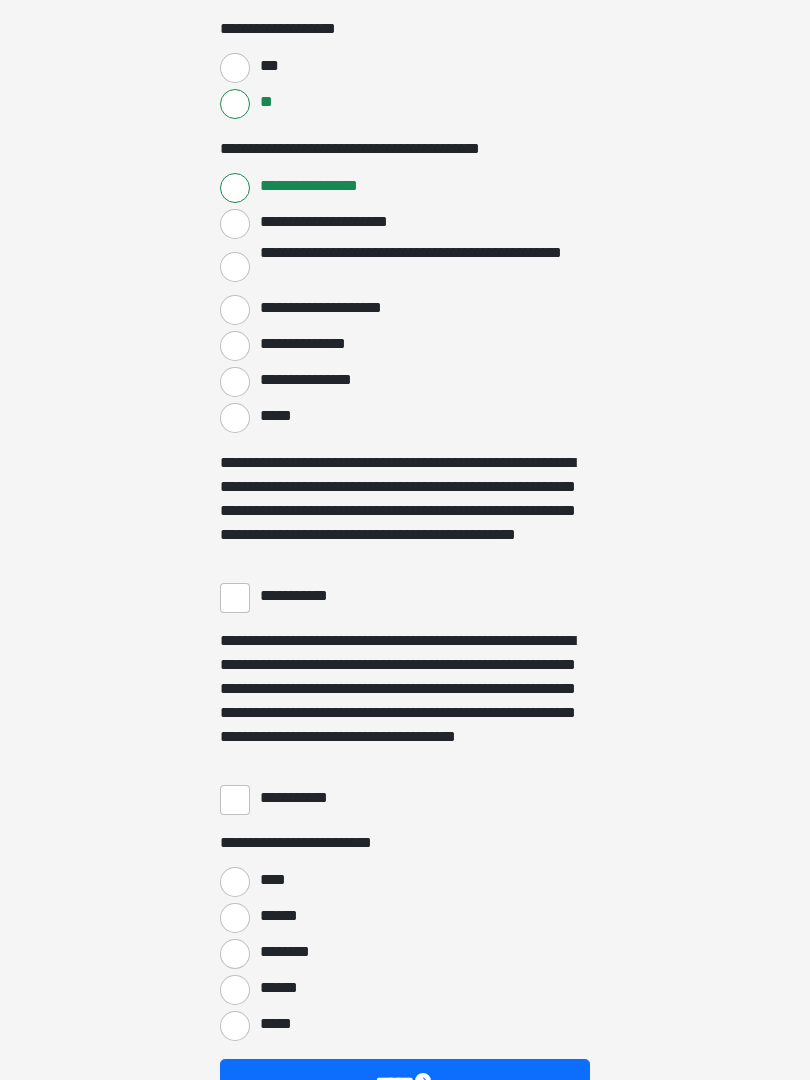 click on "**********" at bounding box center (235, 599) 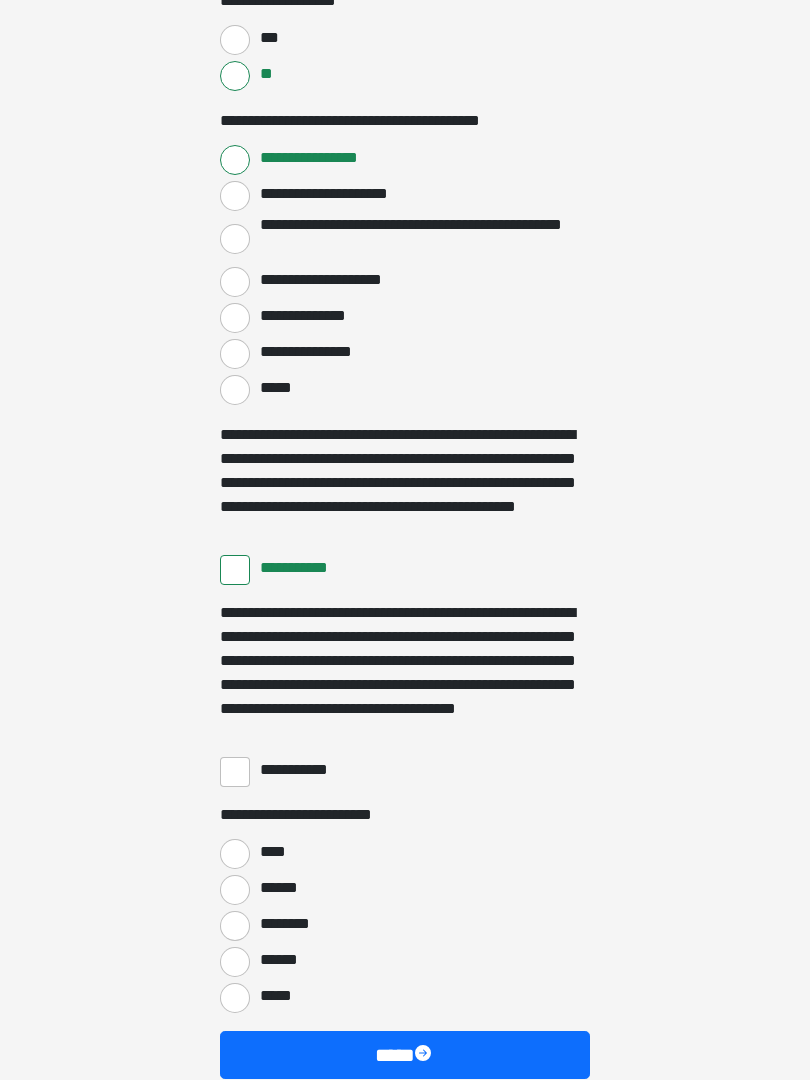 scroll, scrollTop: 3483, scrollLeft: 0, axis: vertical 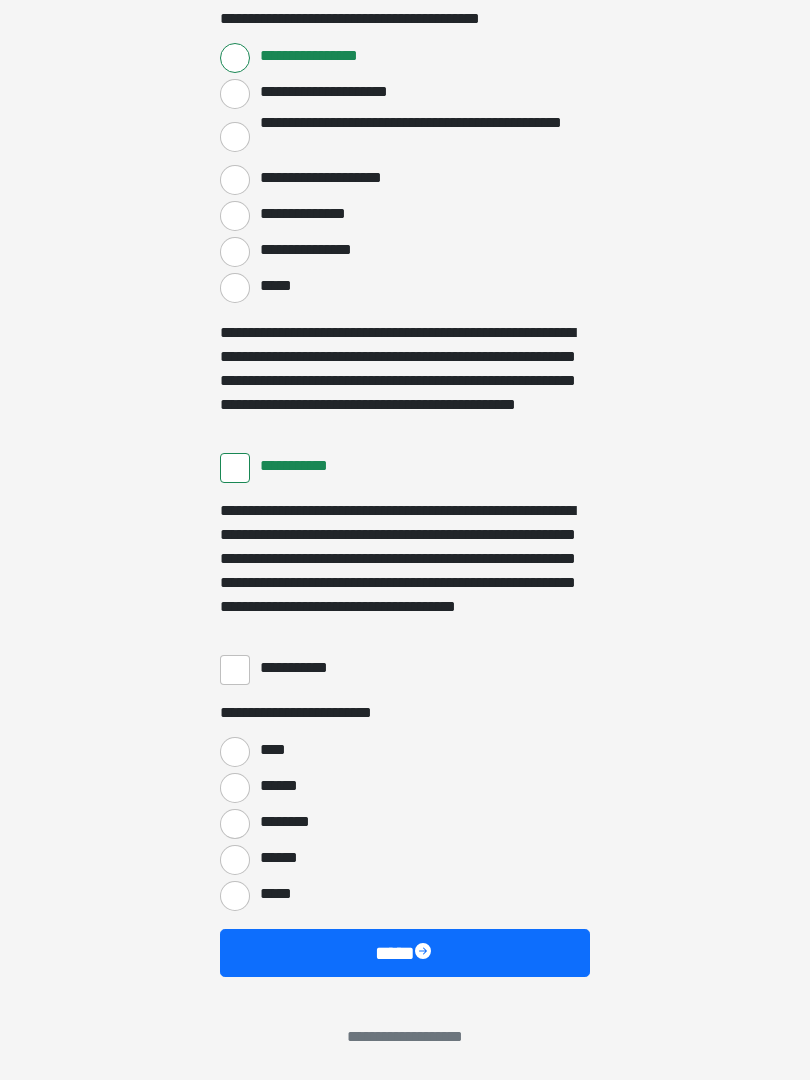 click on "**********" at bounding box center (235, 670) 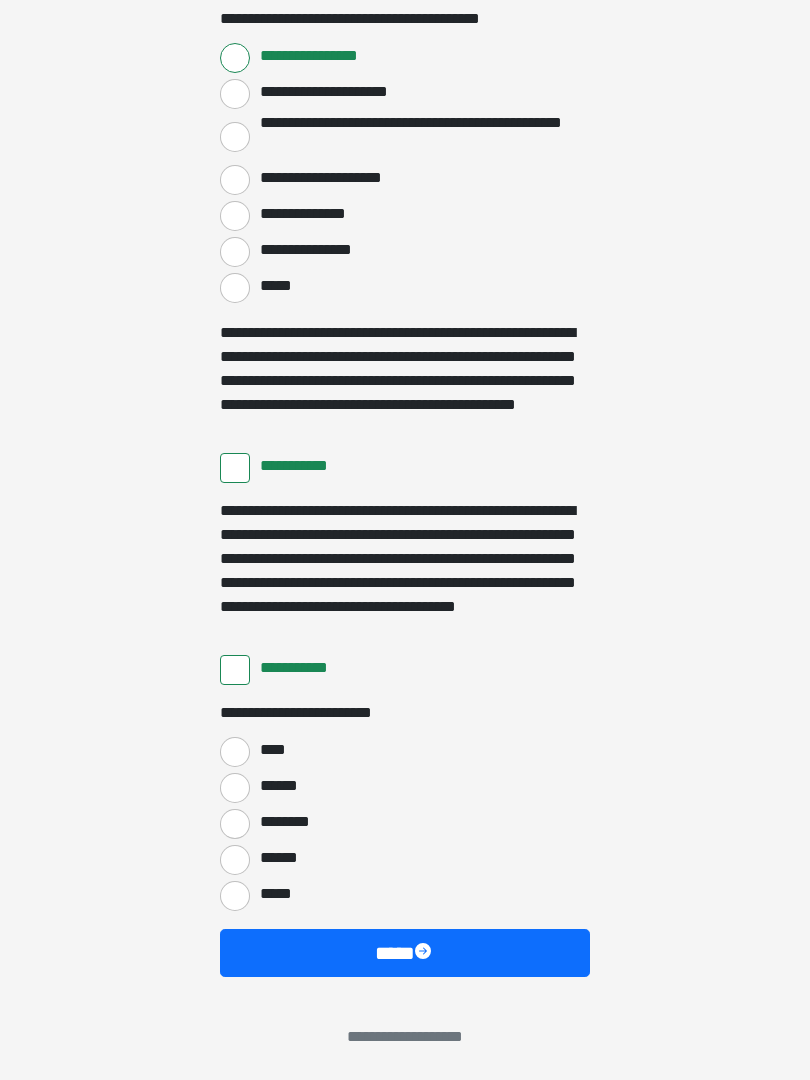 click on "****" at bounding box center [235, 752] 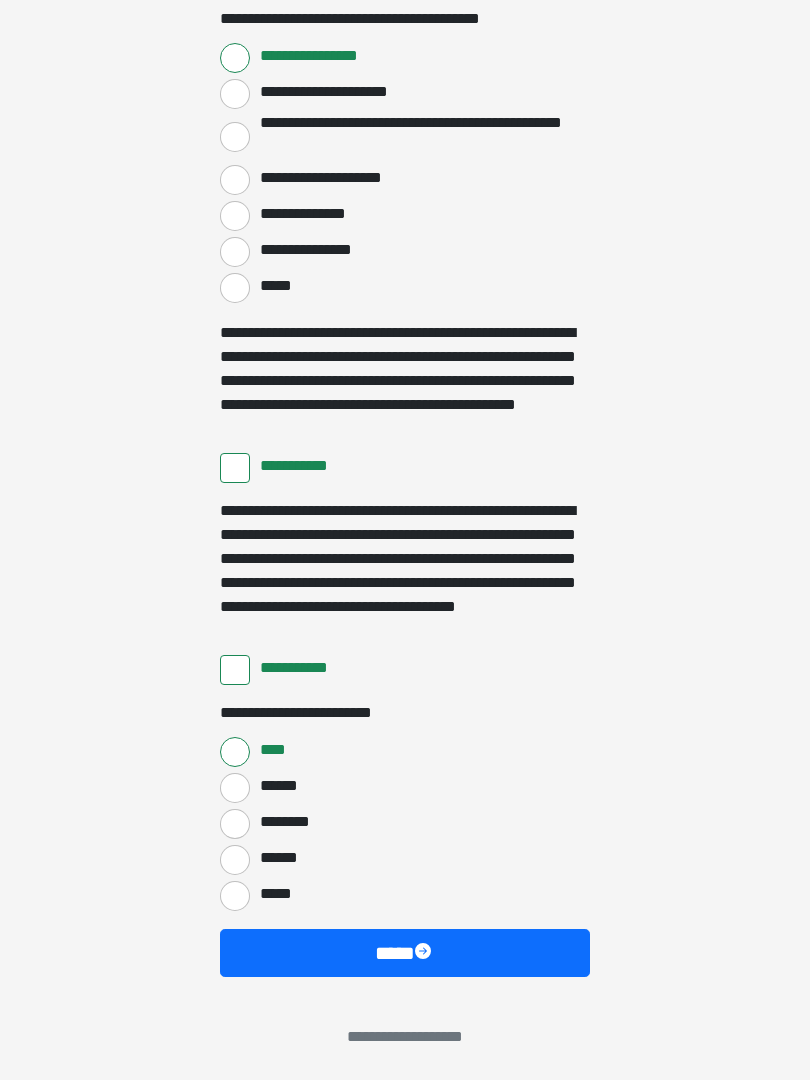 click on "****" at bounding box center [405, 953] 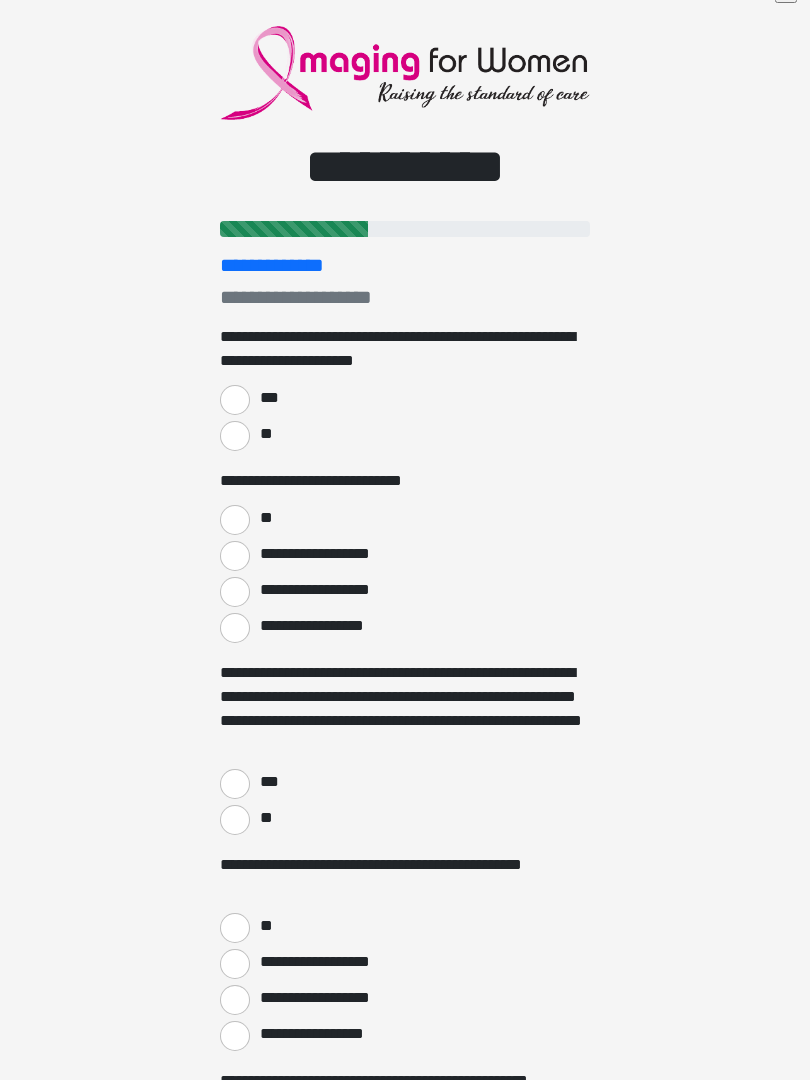 scroll, scrollTop: 27, scrollLeft: 0, axis: vertical 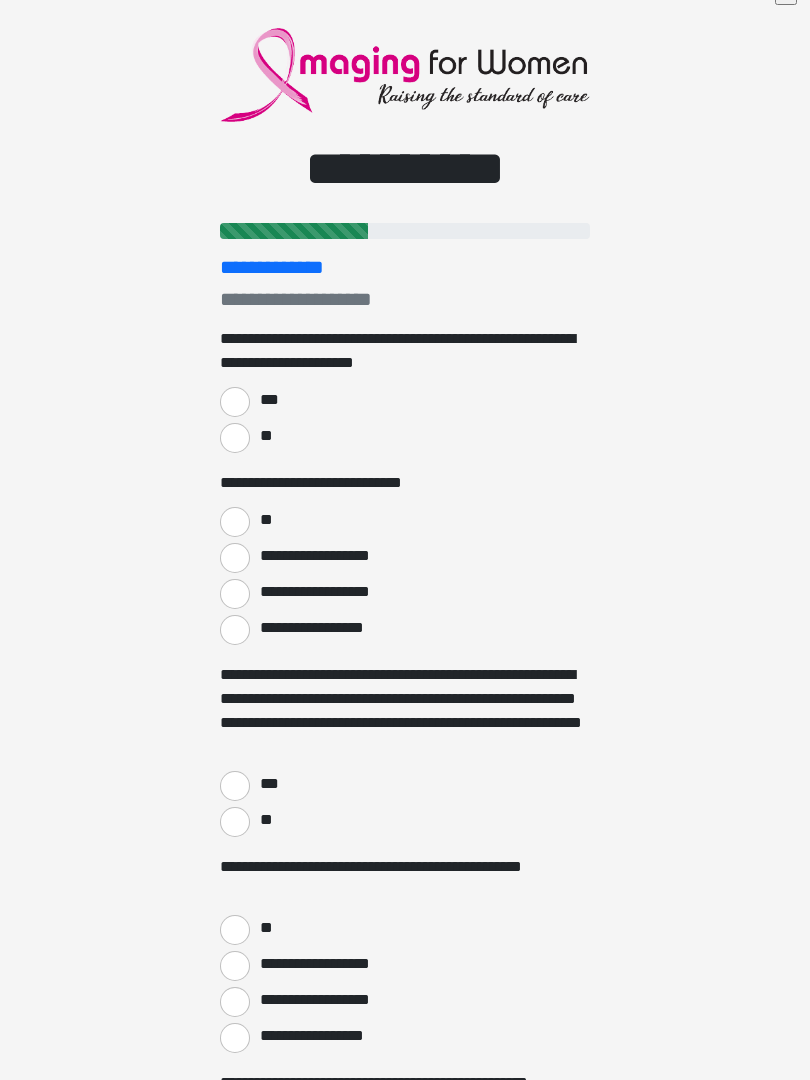 click on "***" at bounding box center [235, 402] 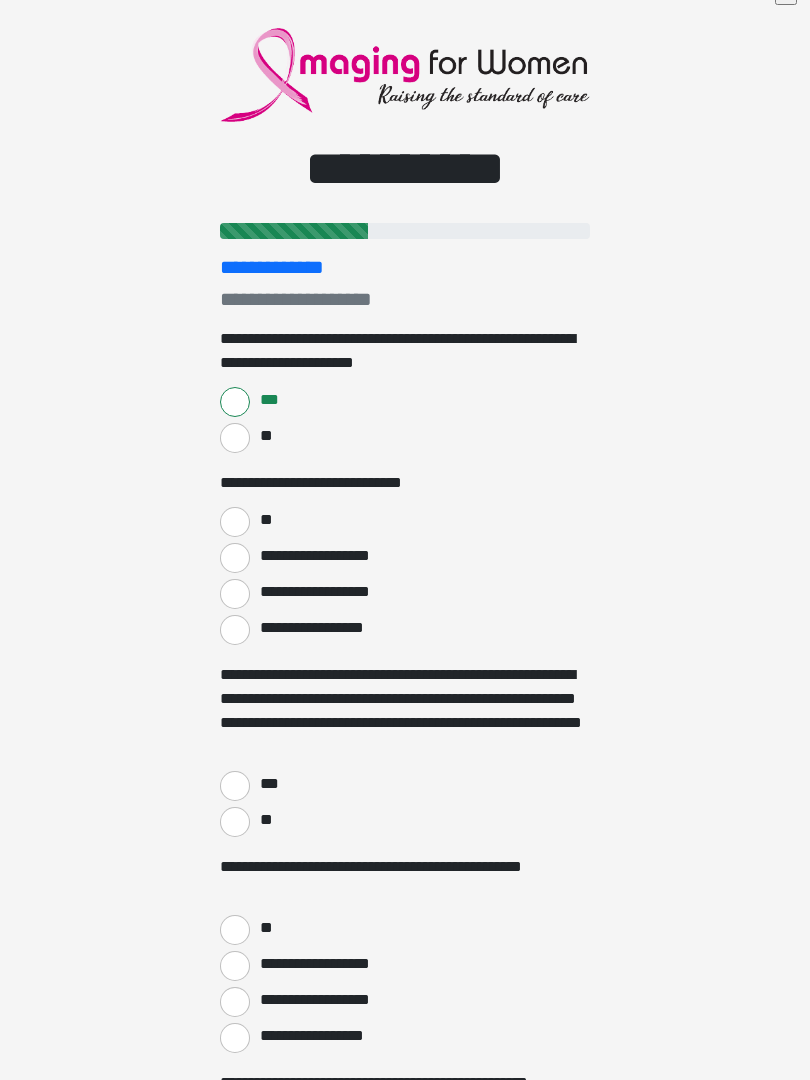 click on "**" at bounding box center (235, 522) 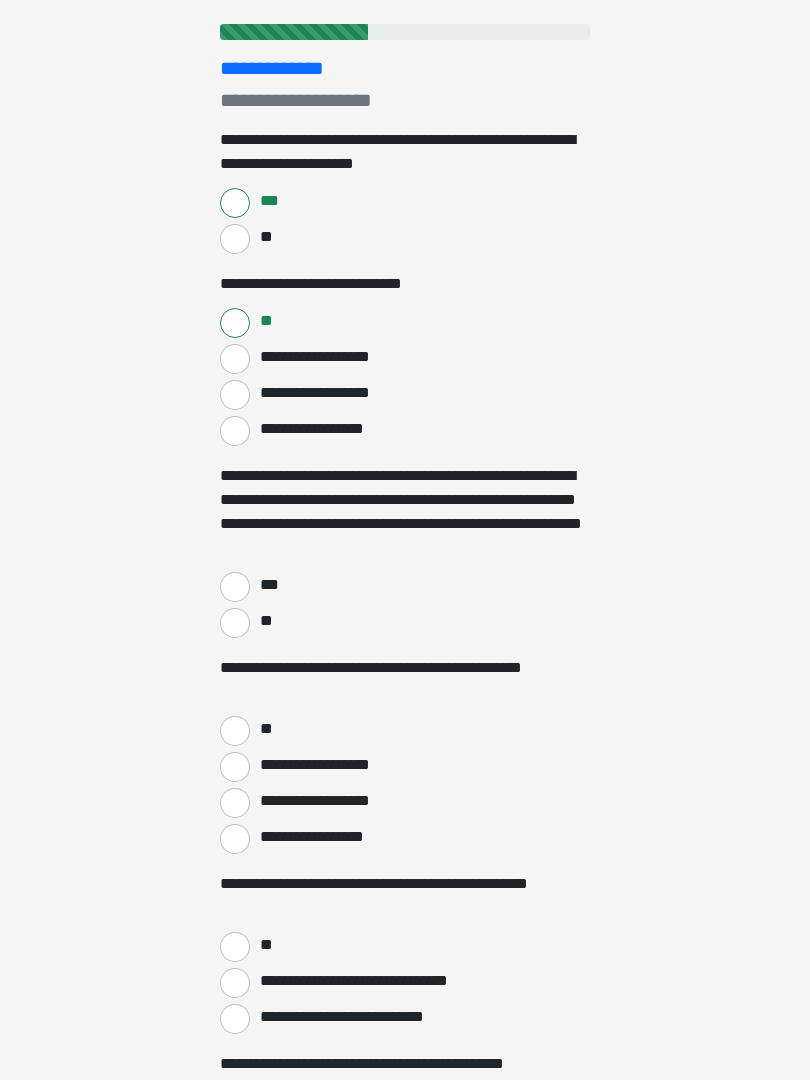 scroll, scrollTop: 229, scrollLeft: 0, axis: vertical 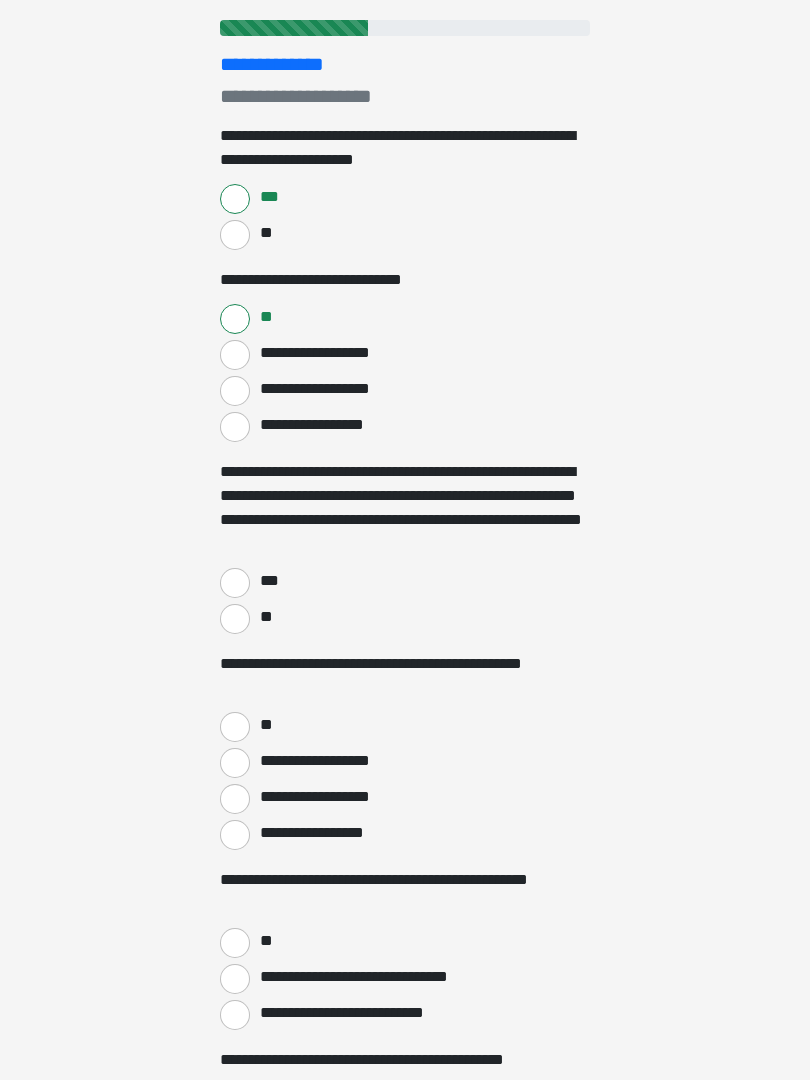 click on "***" at bounding box center [235, 584] 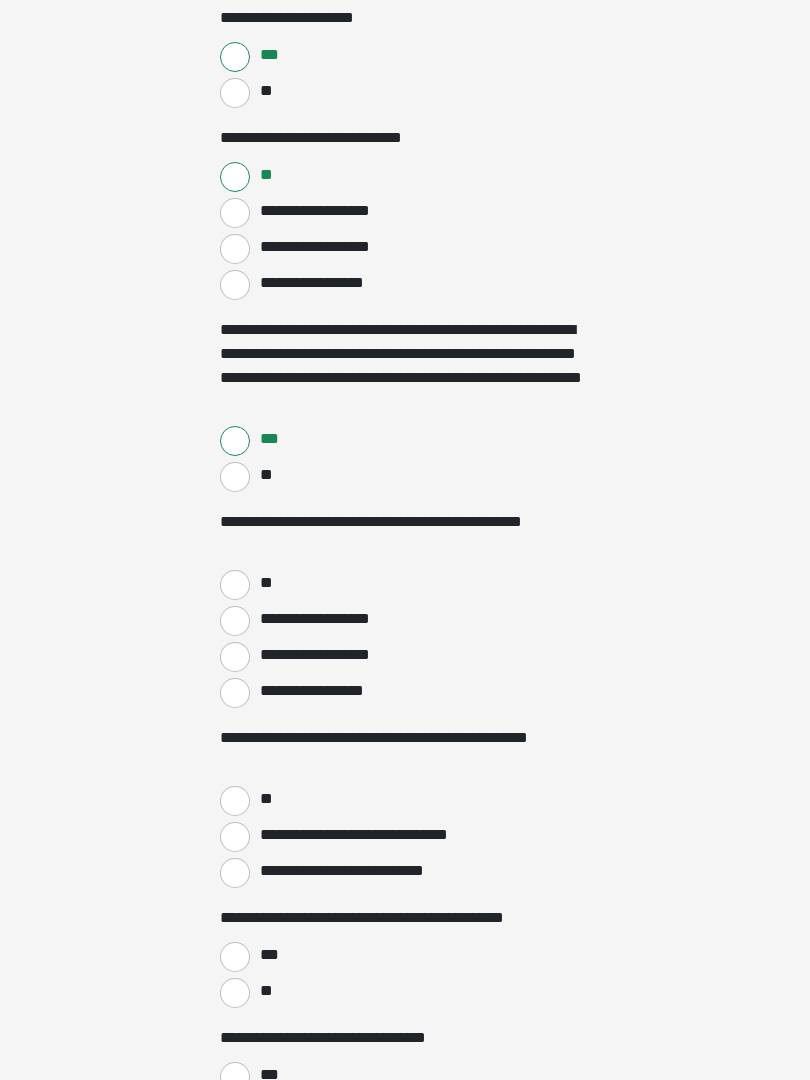 scroll, scrollTop: 379, scrollLeft: 0, axis: vertical 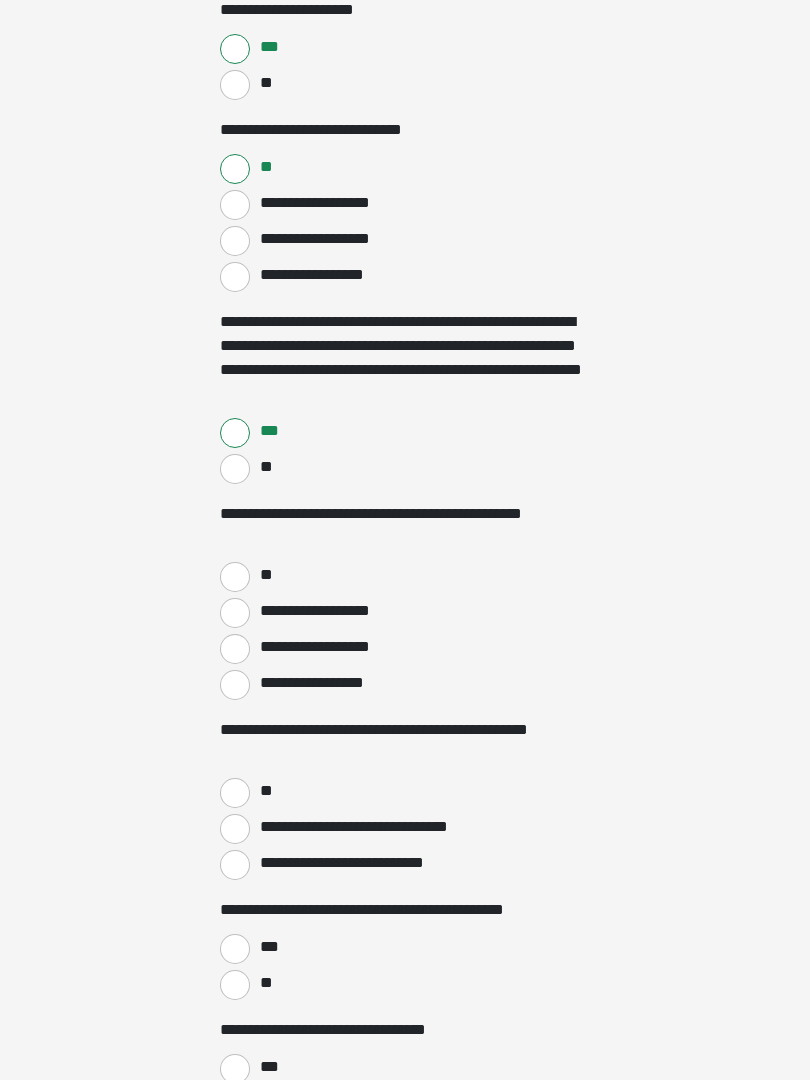 click on "**" at bounding box center [235, 577] 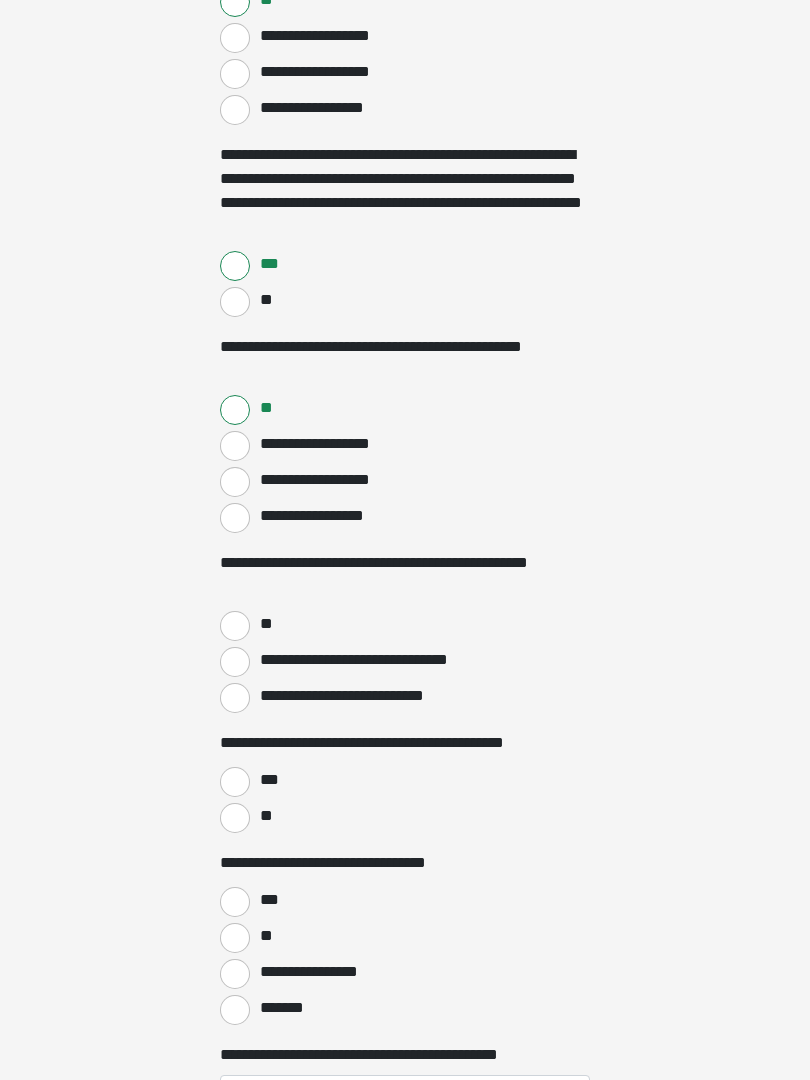 scroll, scrollTop: 547, scrollLeft: 0, axis: vertical 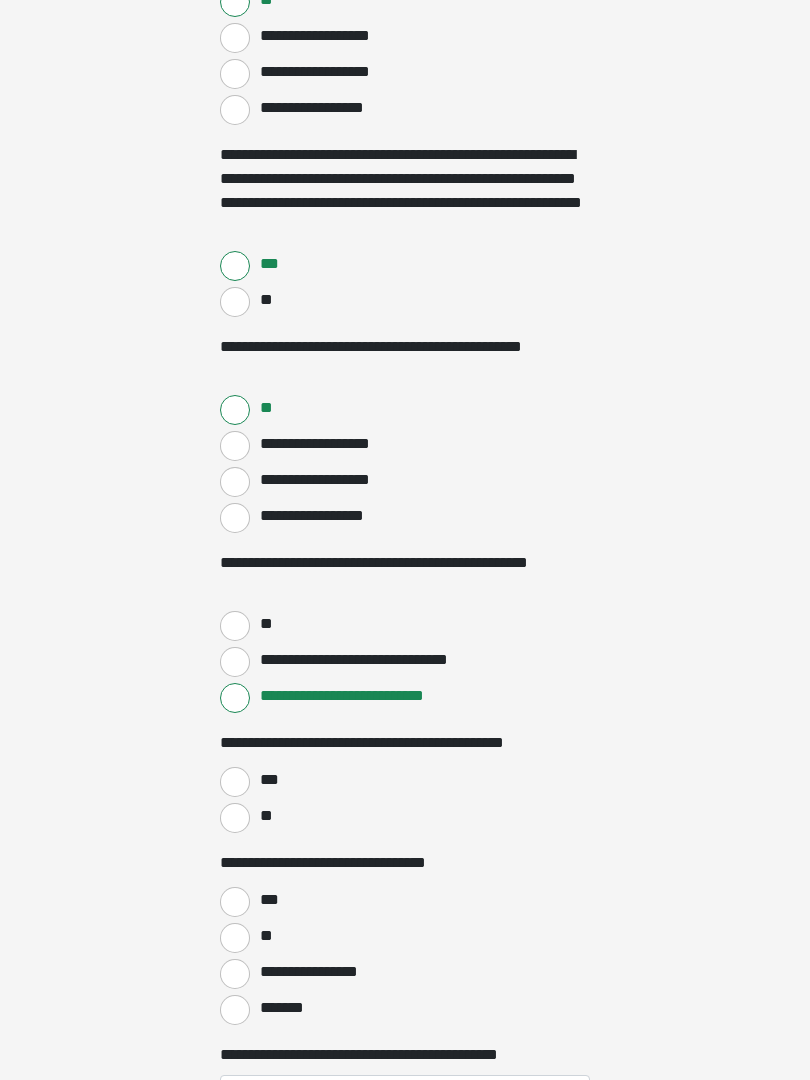 click on "***" at bounding box center [235, 782] 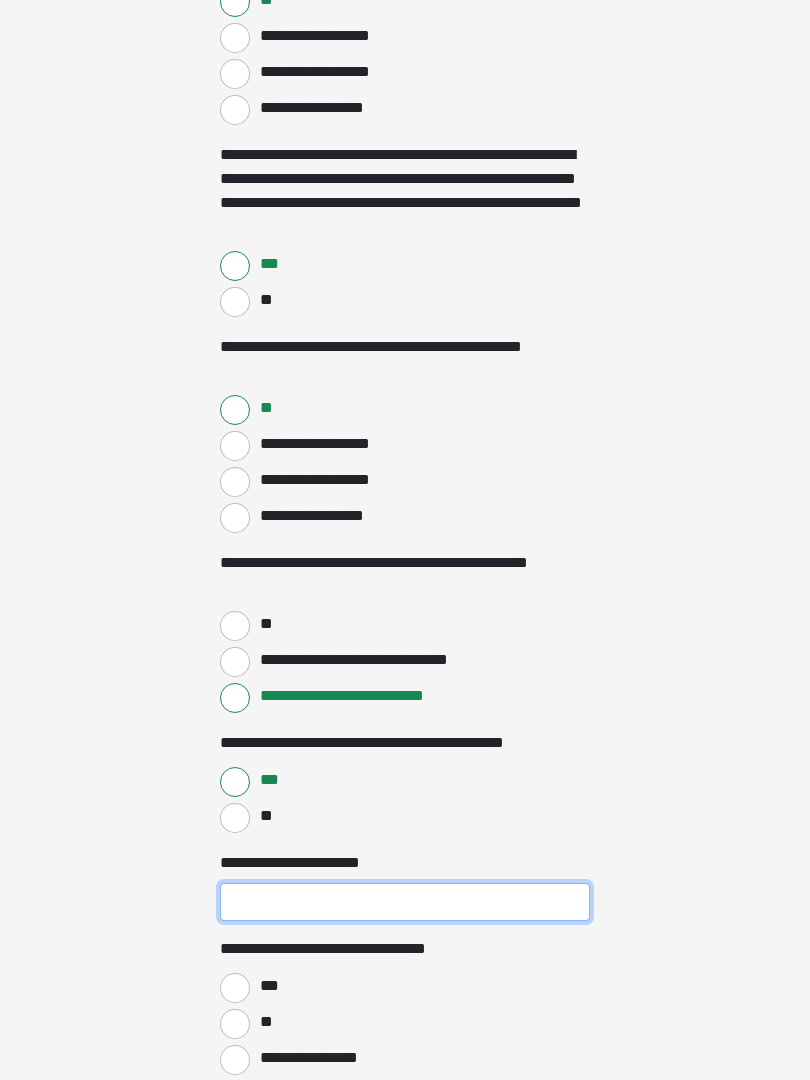 click on "**********" at bounding box center [405, 902] 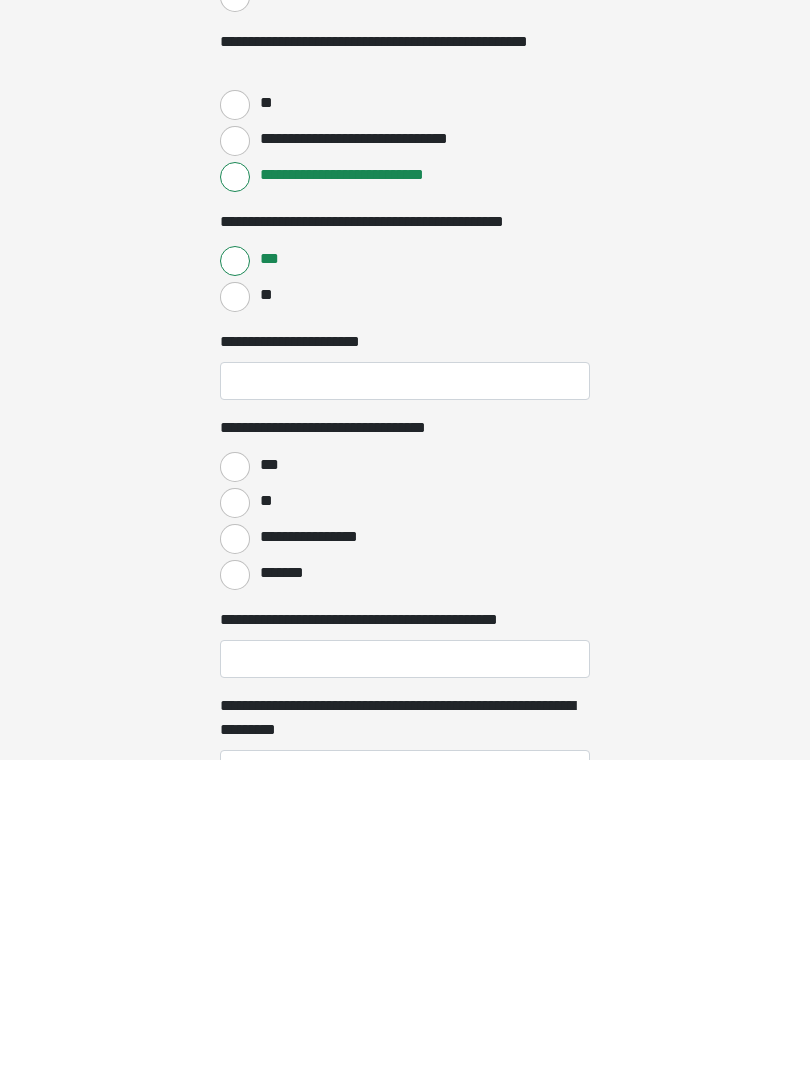 click on "**********" at bounding box center (405, -208) 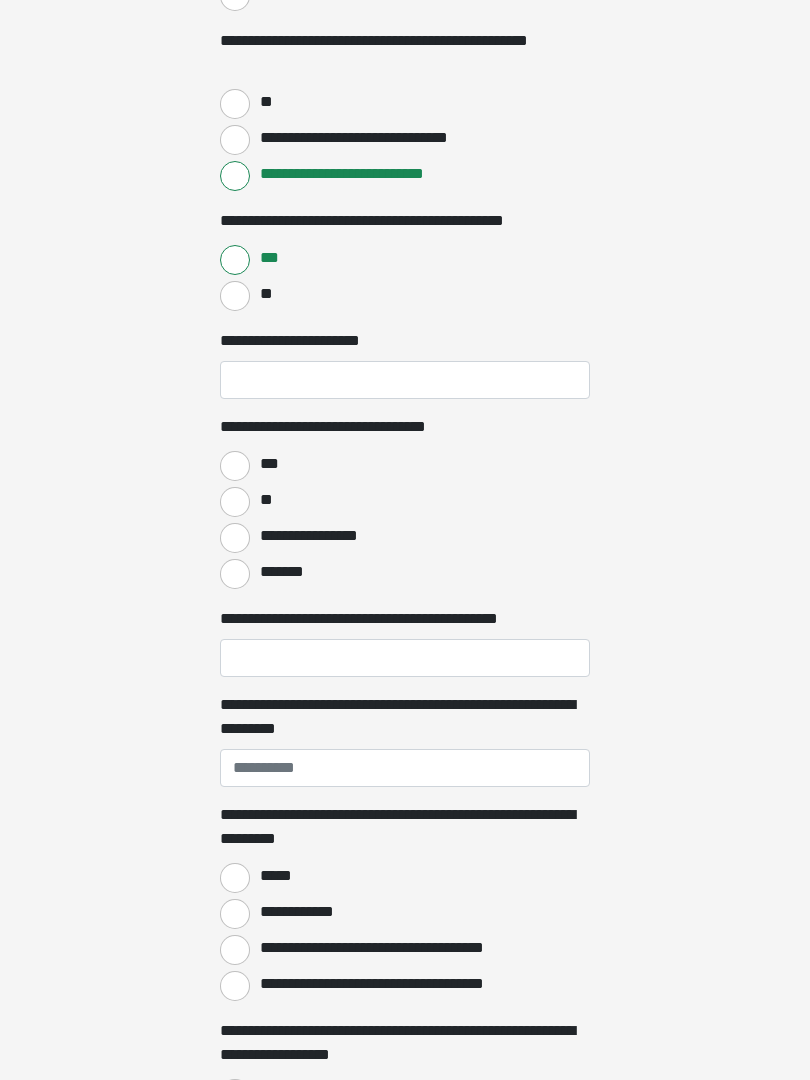 click on "***" at bounding box center [235, 466] 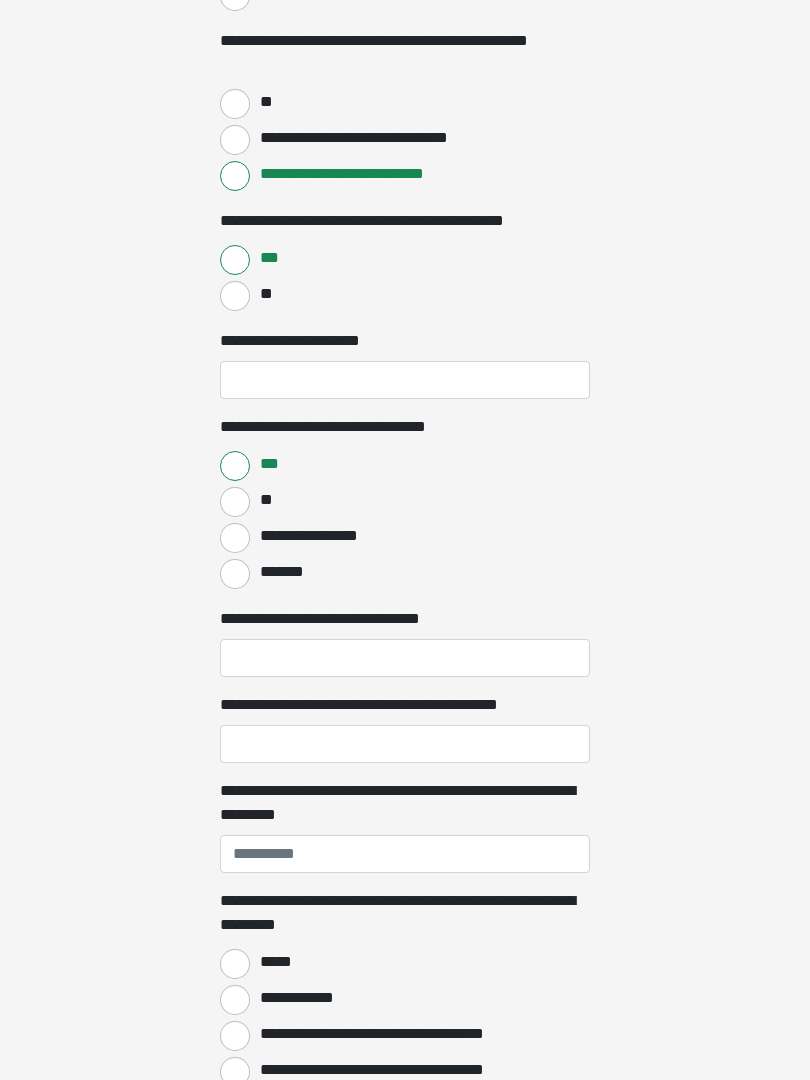 click on "**********" at bounding box center (405, 658) 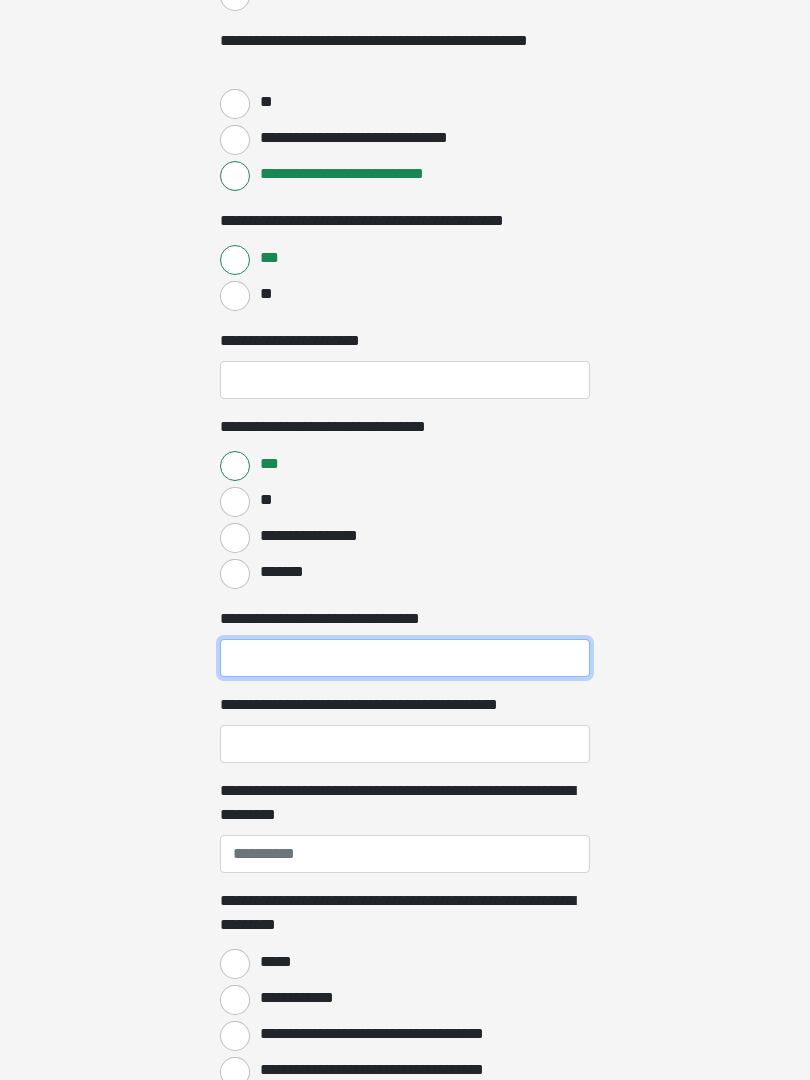 scroll, scrollTop: 1068, scrollLeft: 0, axis: vertical 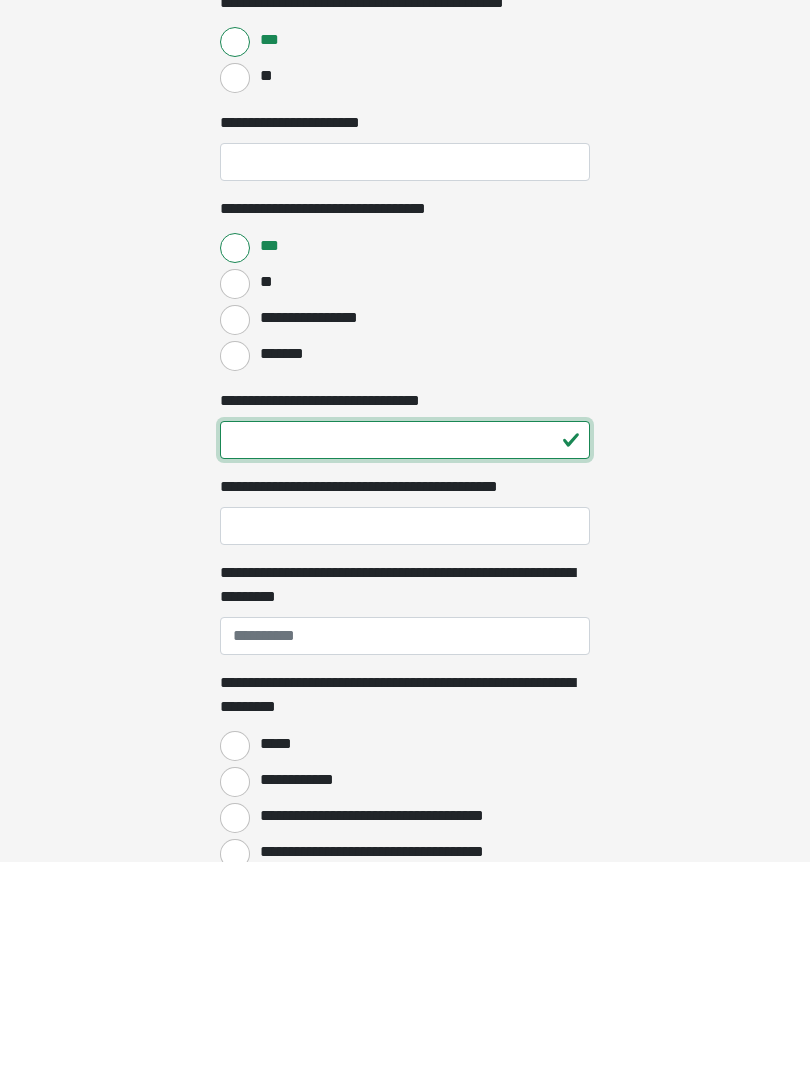 type on "**" 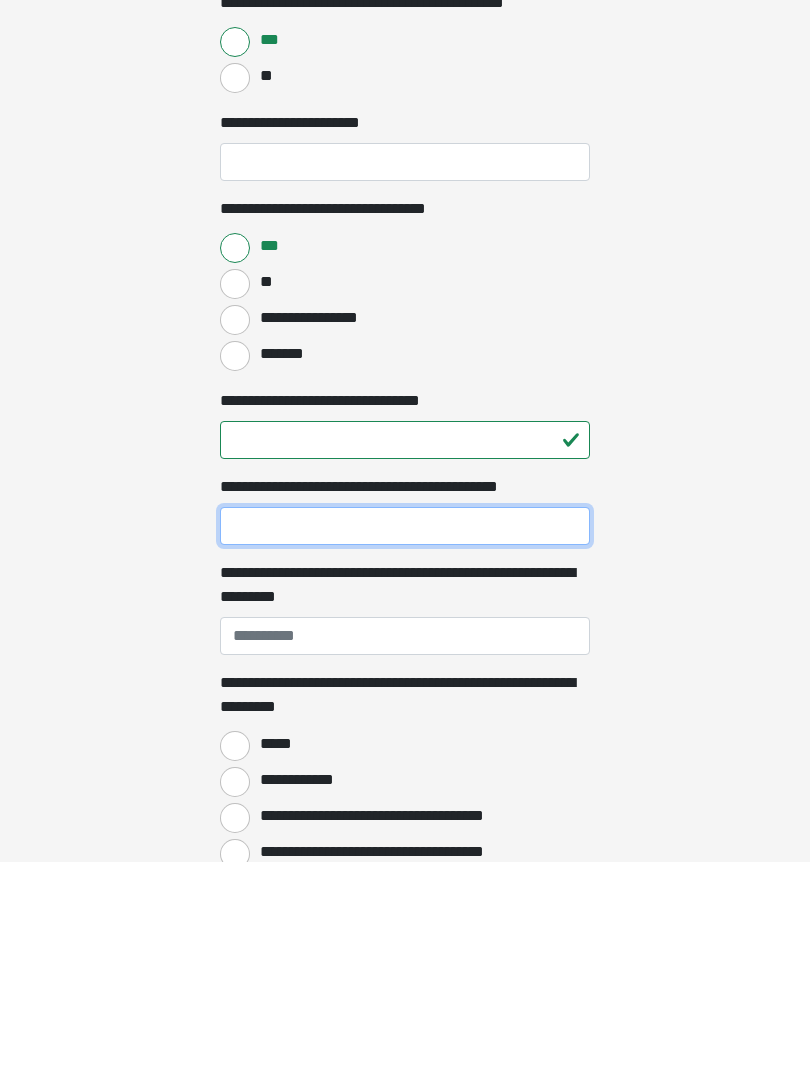click on "**********" at bounding box center (405, 745) 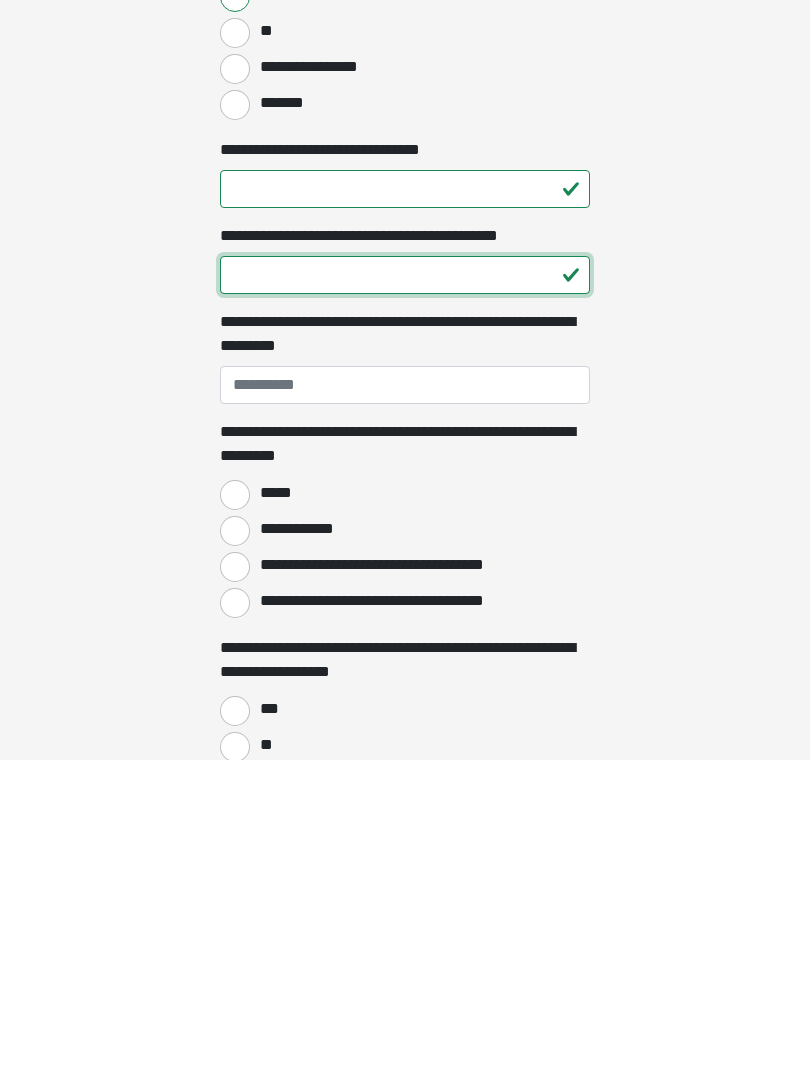 scroll, scrollTop: 1221, scrollLeft: 0, axis: vertical 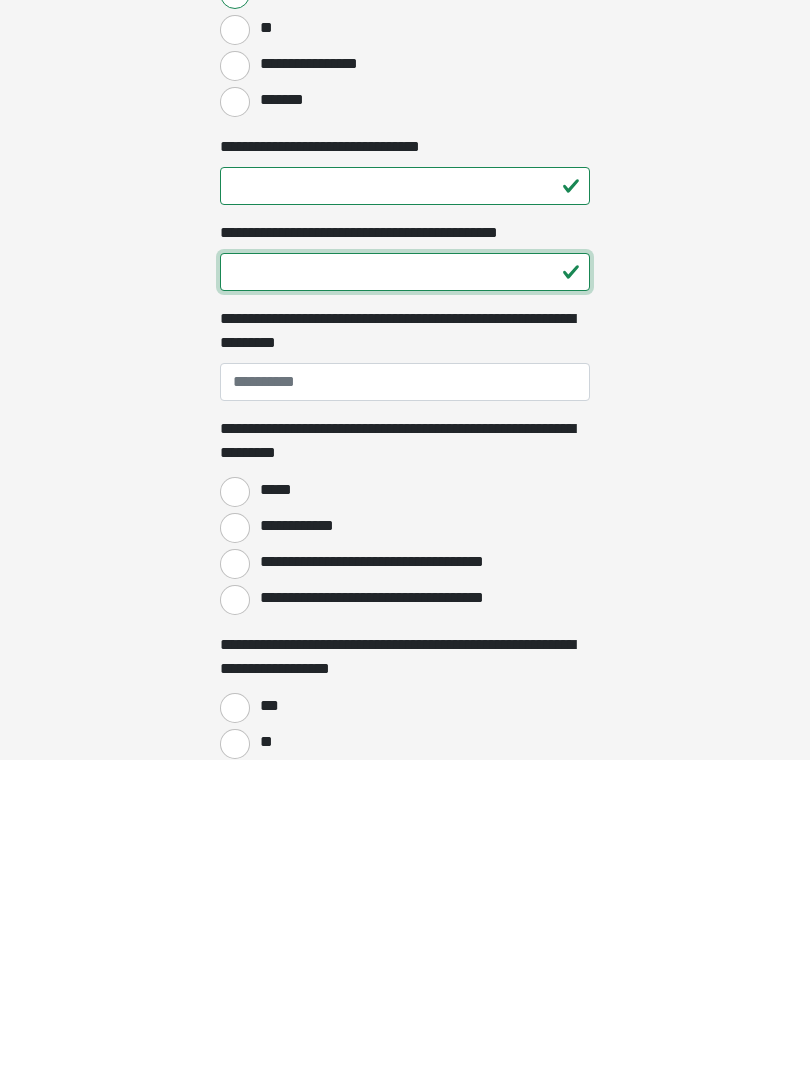 type on "**" 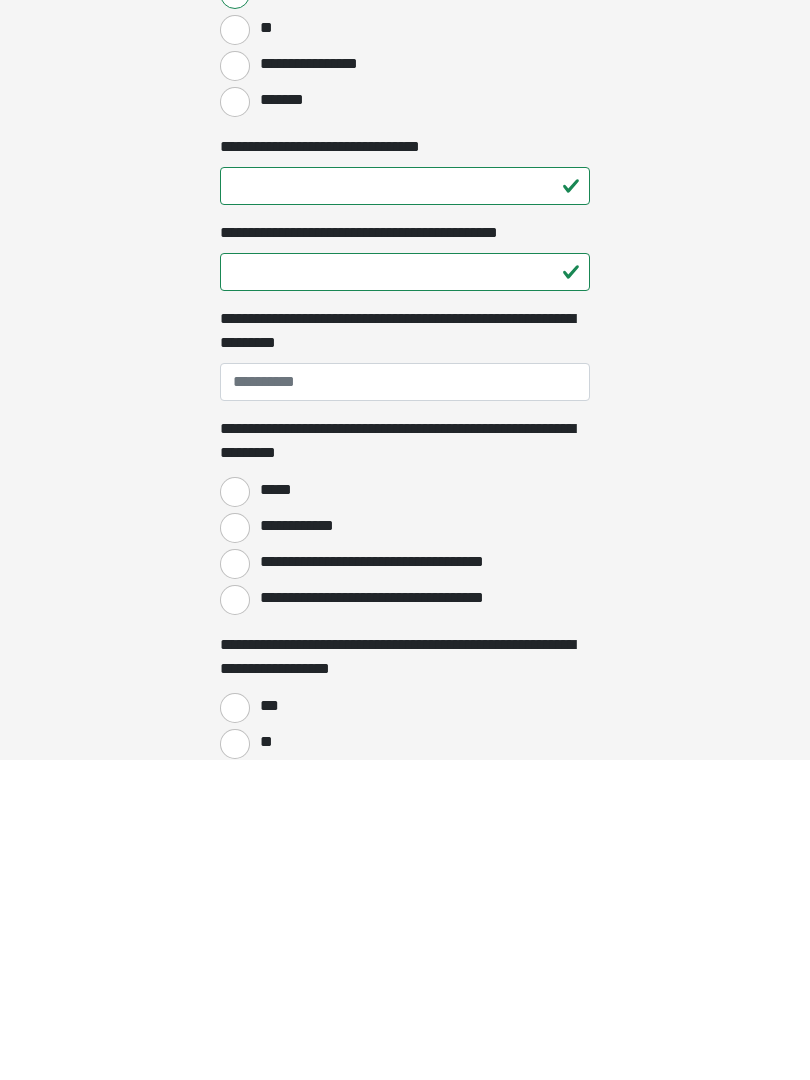 click on "*****" at bounding box center (235, 812) 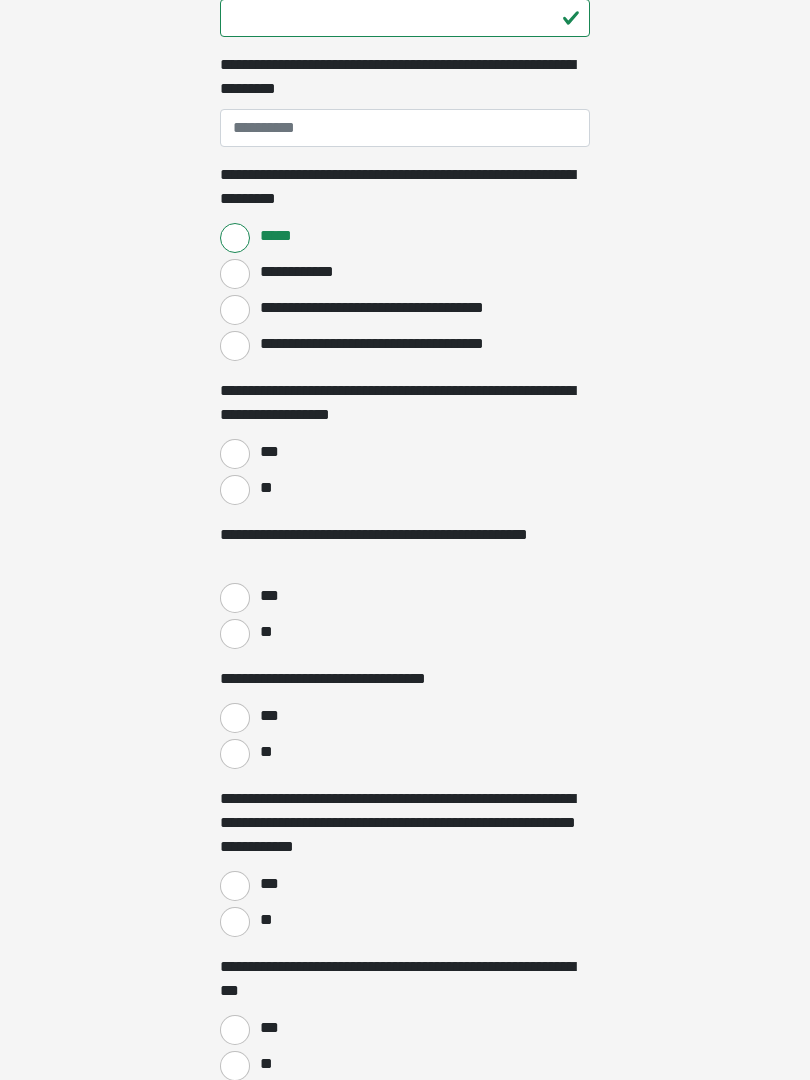 scroll, scrollTop: 1792, scrollLeft: 0, axis: vertical 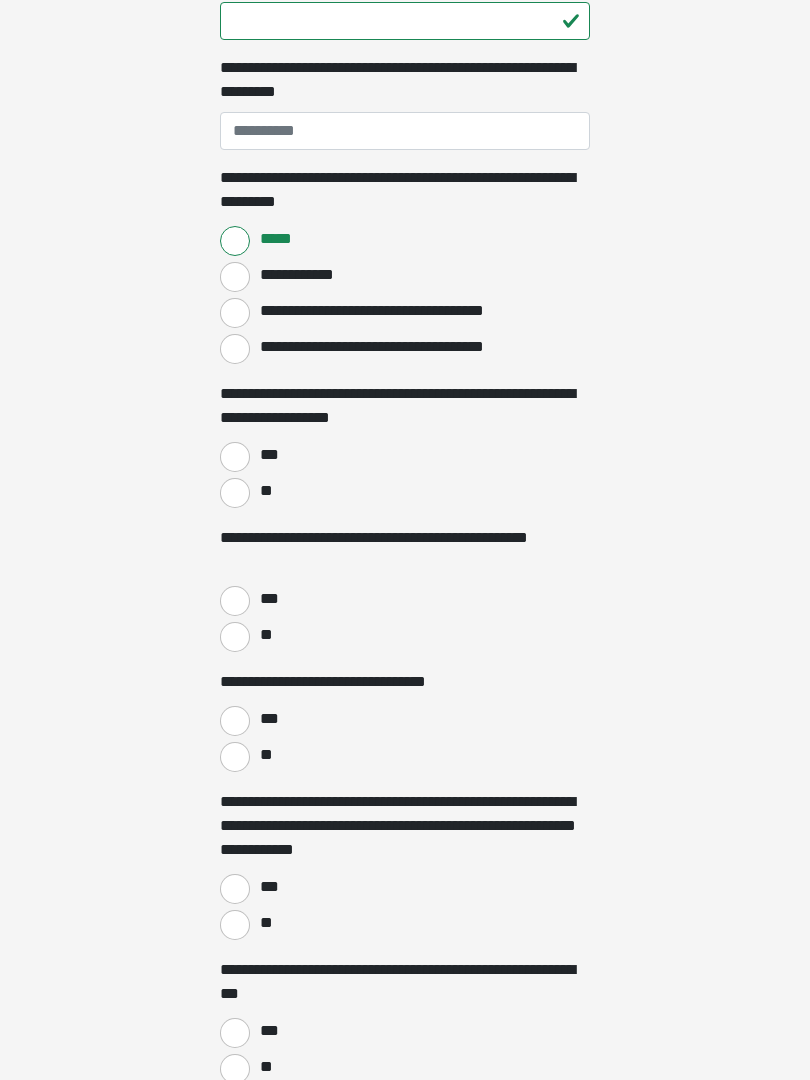click on "**" at bounding box center [235, 493] 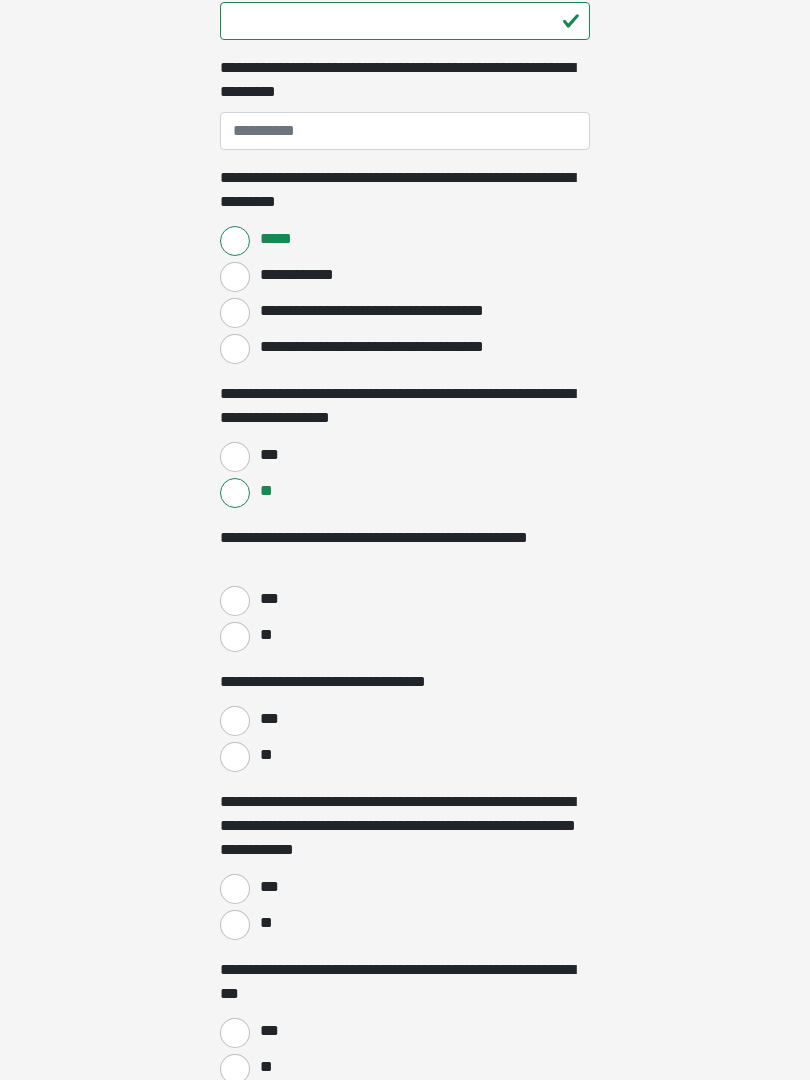 click on "**" at bounding box center [235, 637] 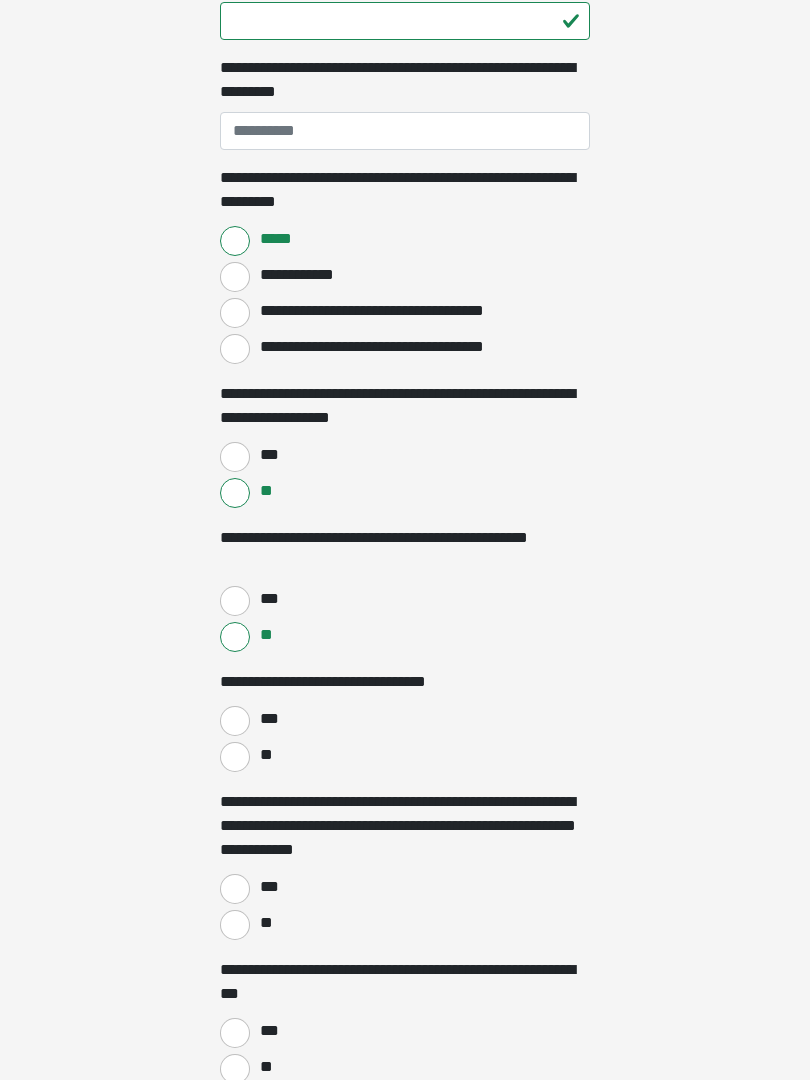 click on "**" at bounding box center (235, 757) 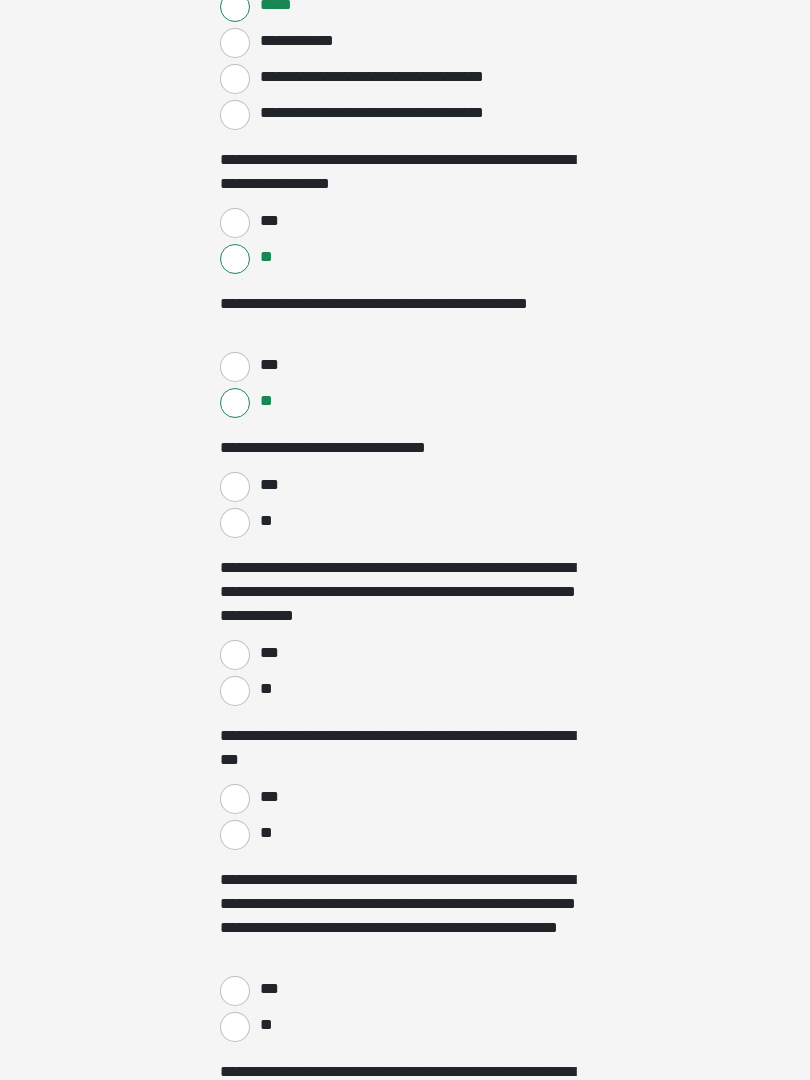 scroll, scrollTop: 2035, scrollLeft: 0, axis: vertical 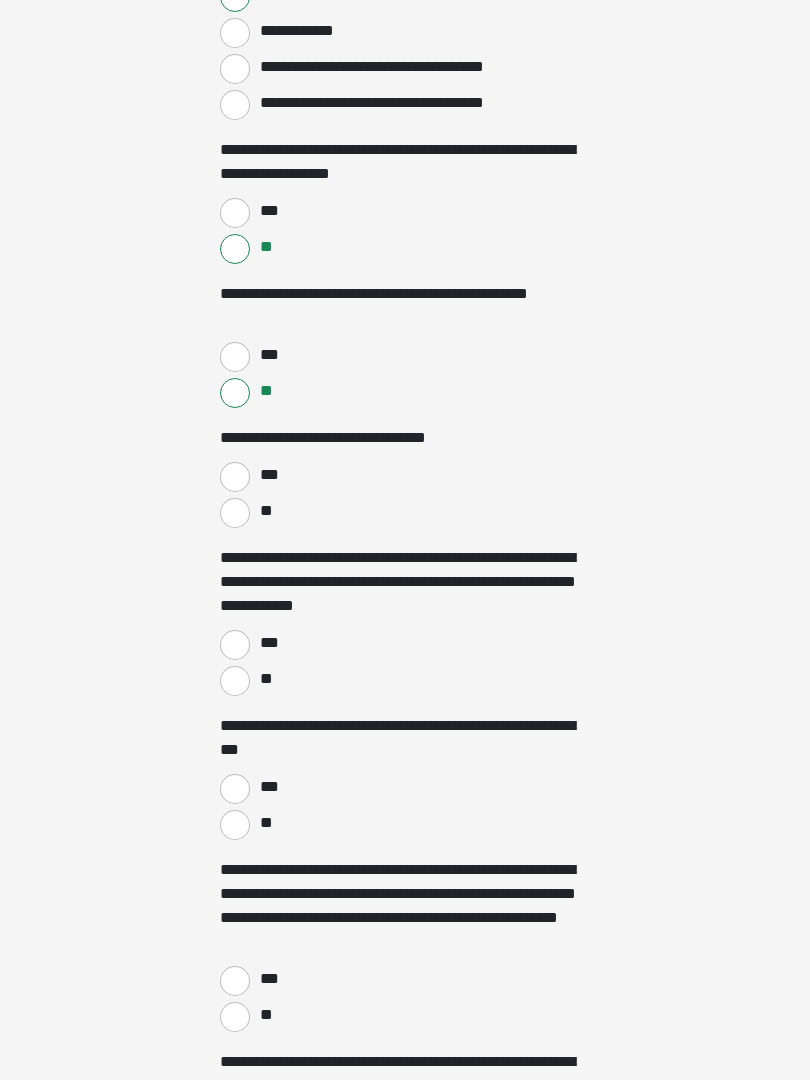 click on "**" at bounding box center (235, 681) 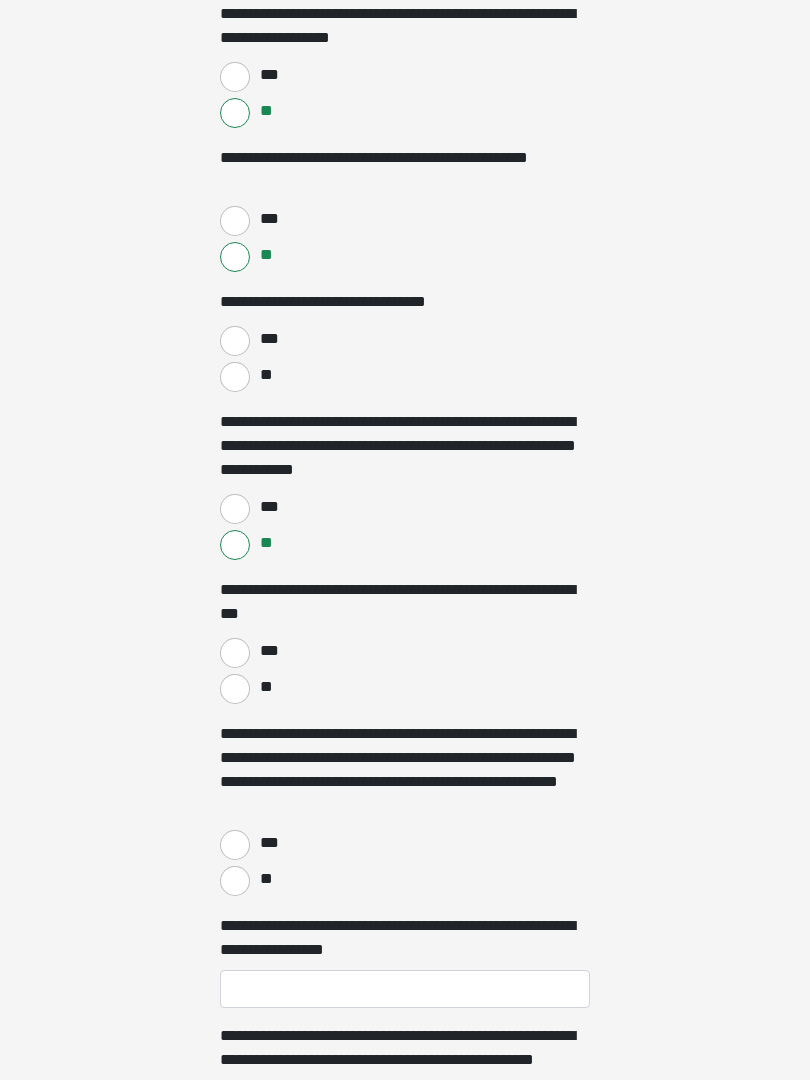 scroll, scrollTop: 2222, scrollLeft: 0, axis: vertical 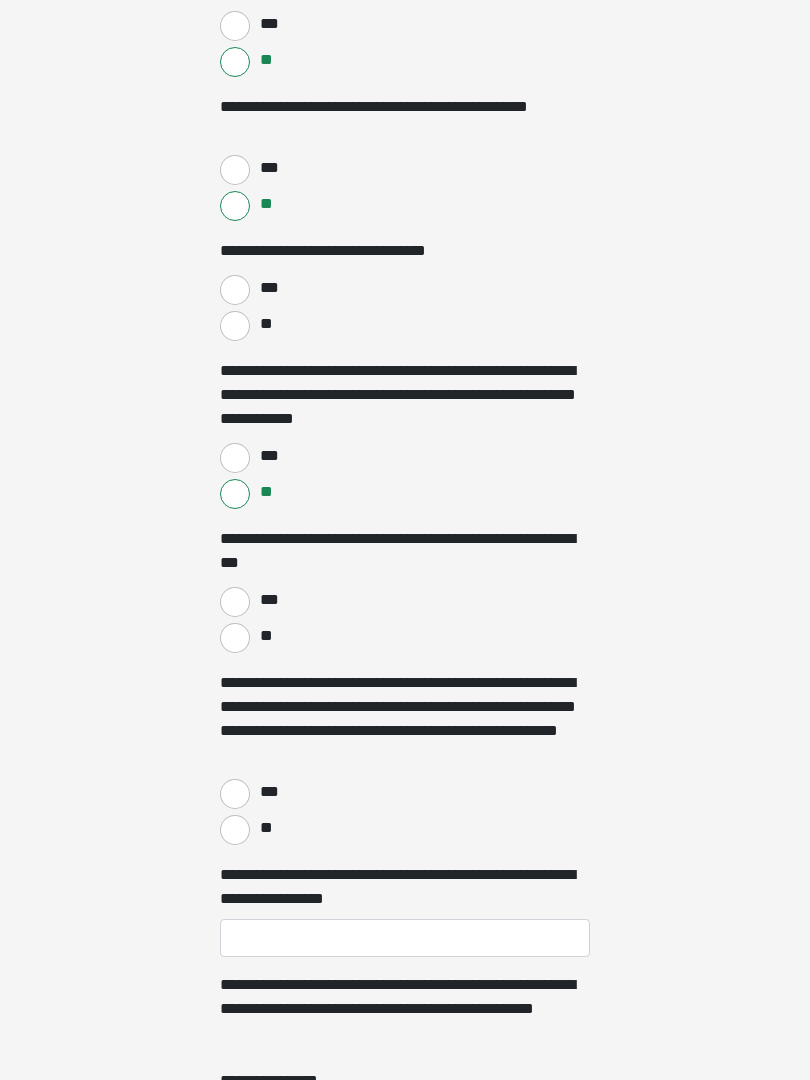 click on "**" at bounding box center (235, 638) 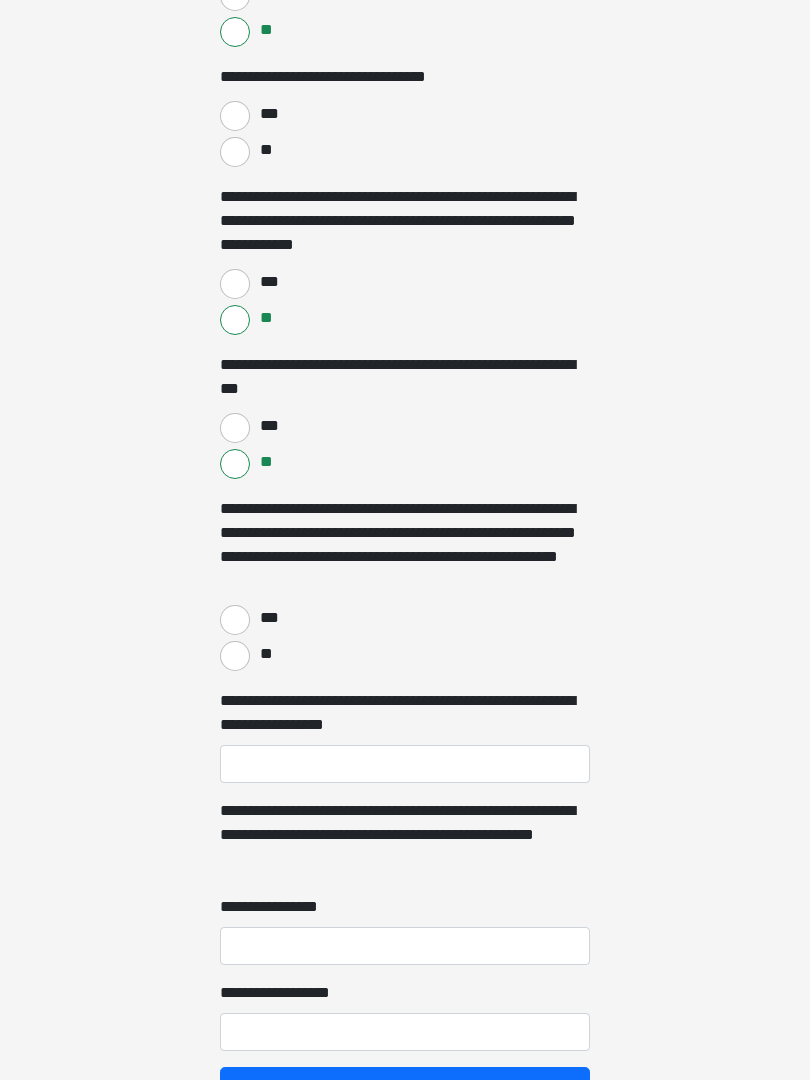 scroll, scrollTop: 2439, scrollLeft: 0, axis: vertical 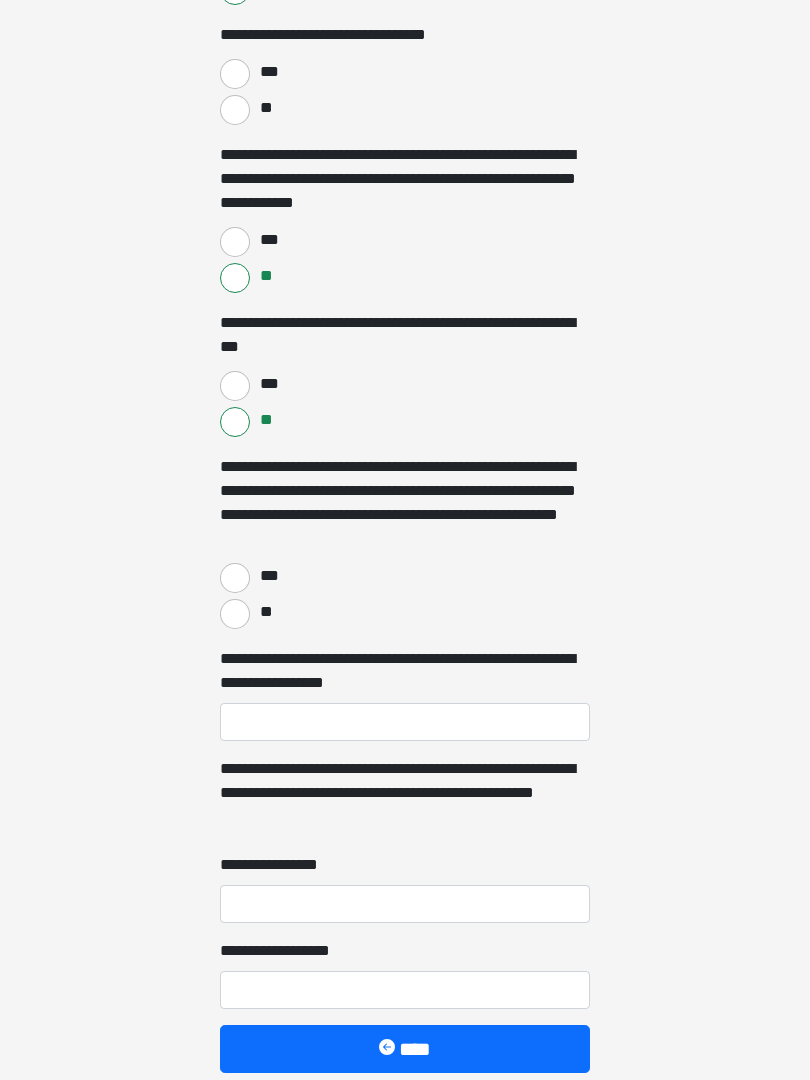 click on "**" at bounding box center (235, 614) 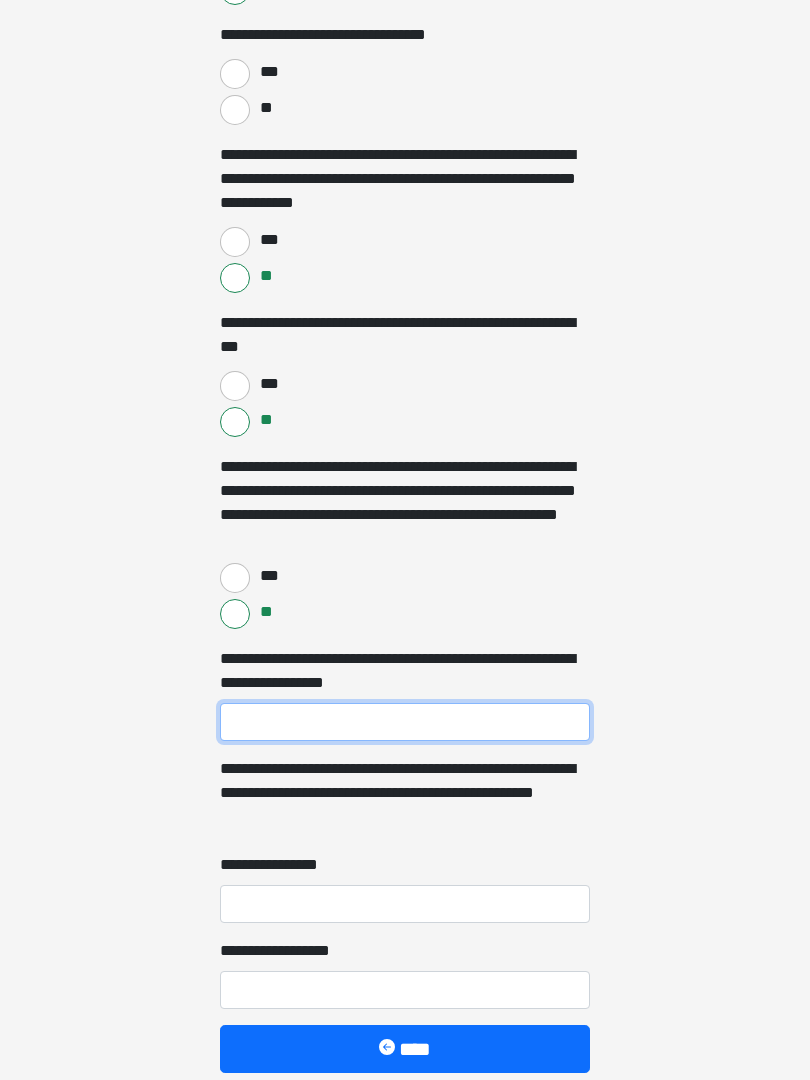 click on "**********" at bounding box center (405, 722) 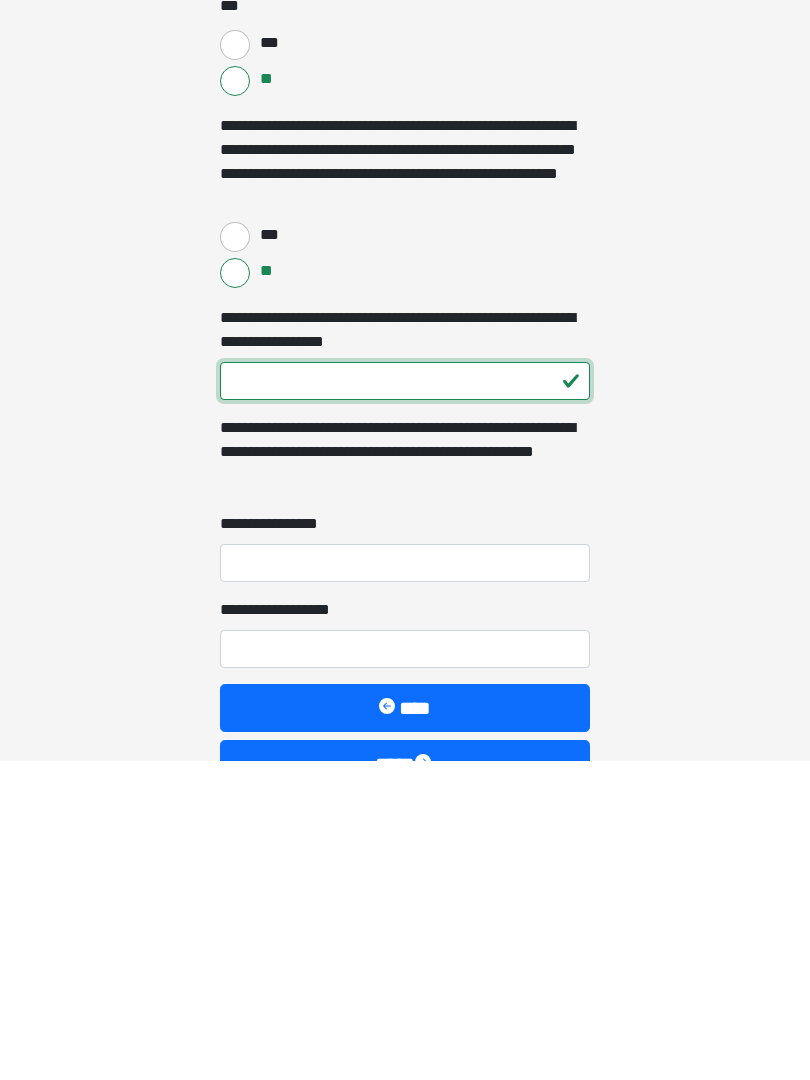 type on "***" 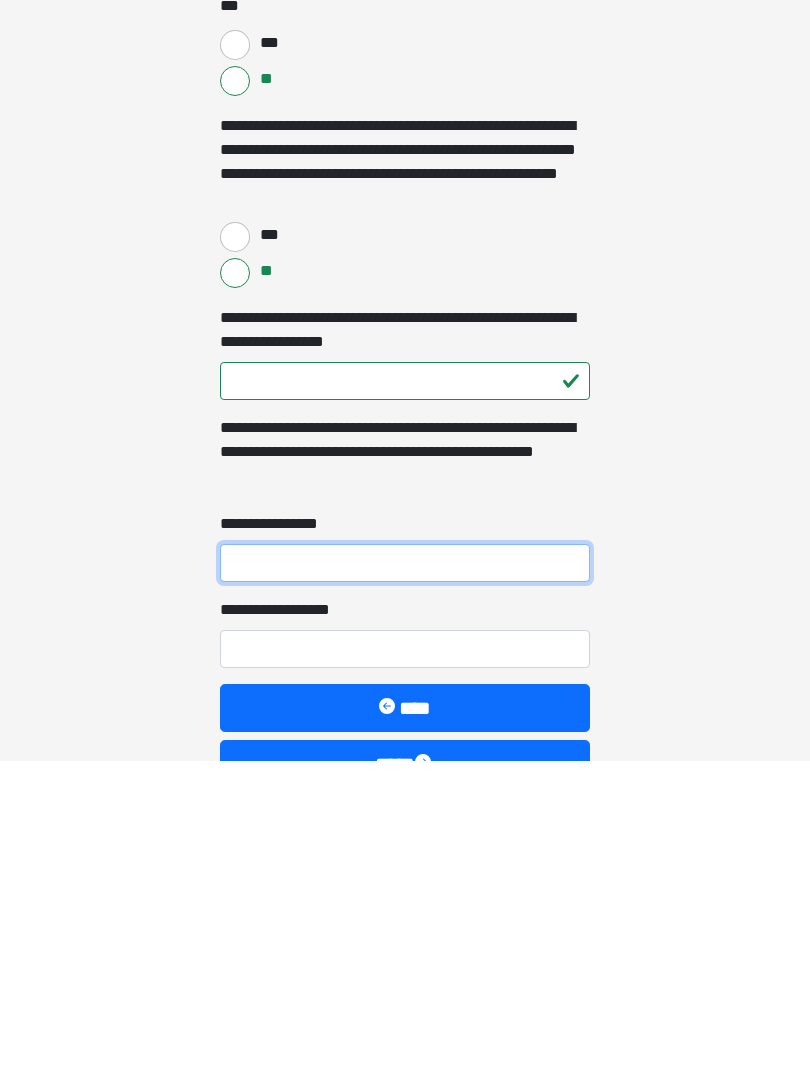 click on "**********" at bounding box center (405, 883) 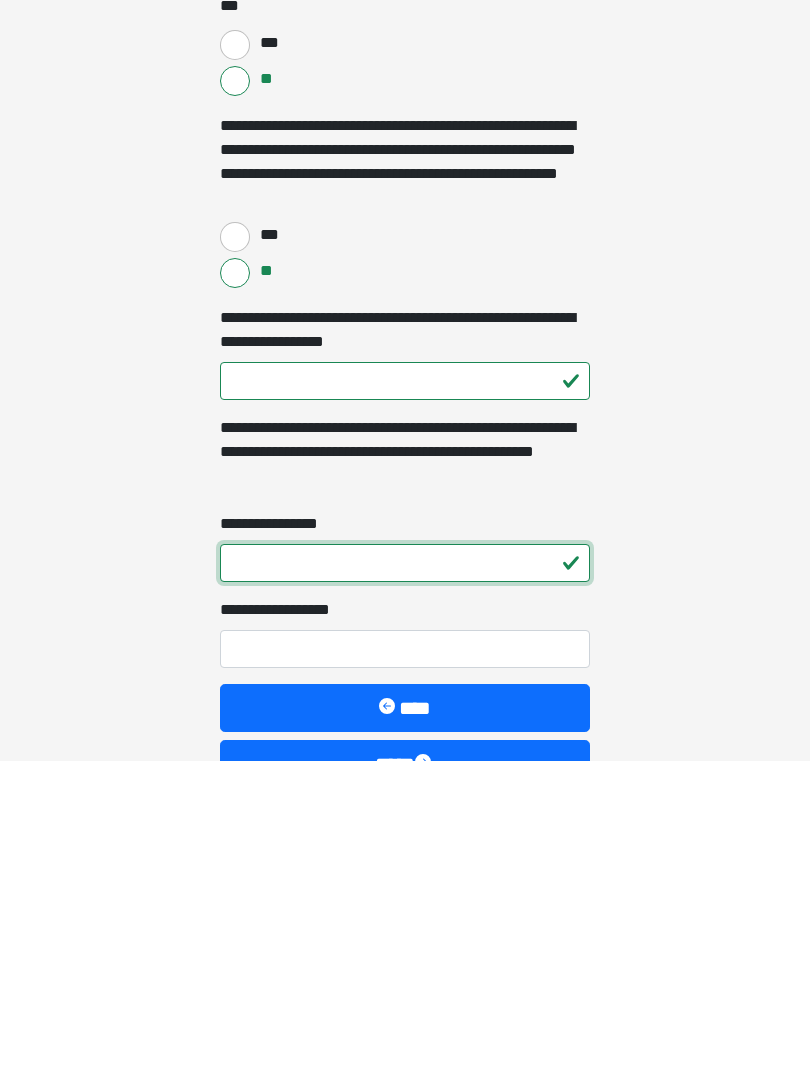 type on "*" 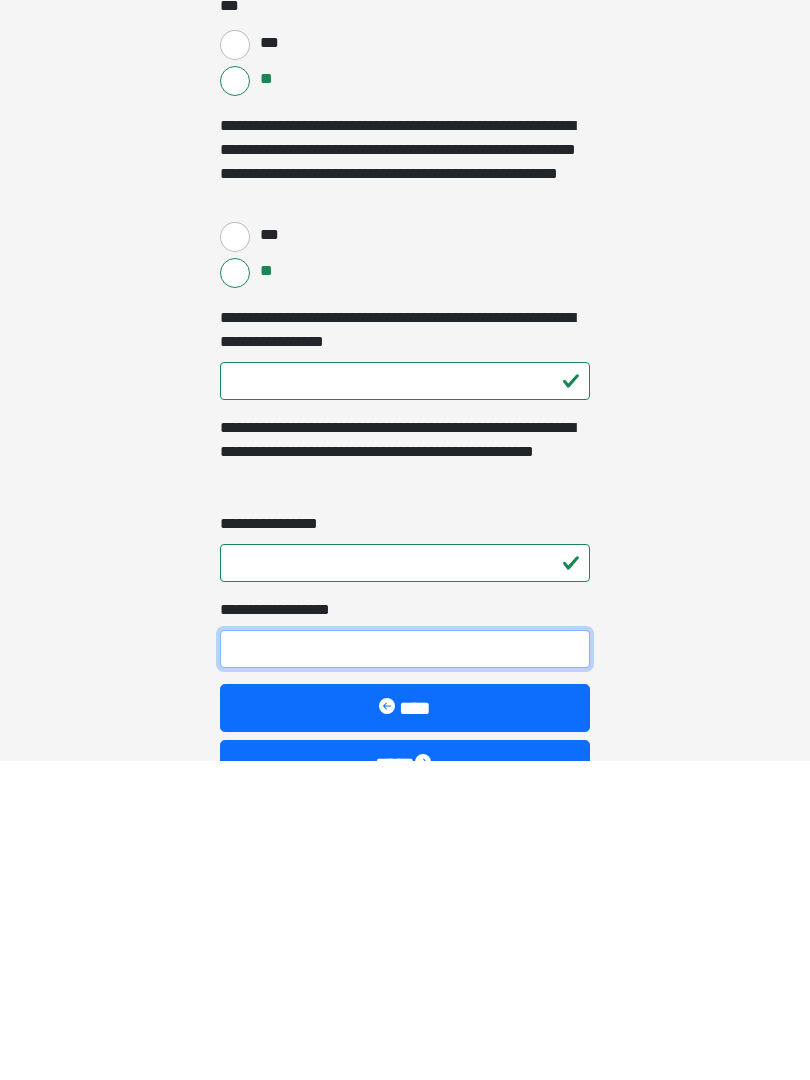 click on "**********" at bounding box center (405, 969) 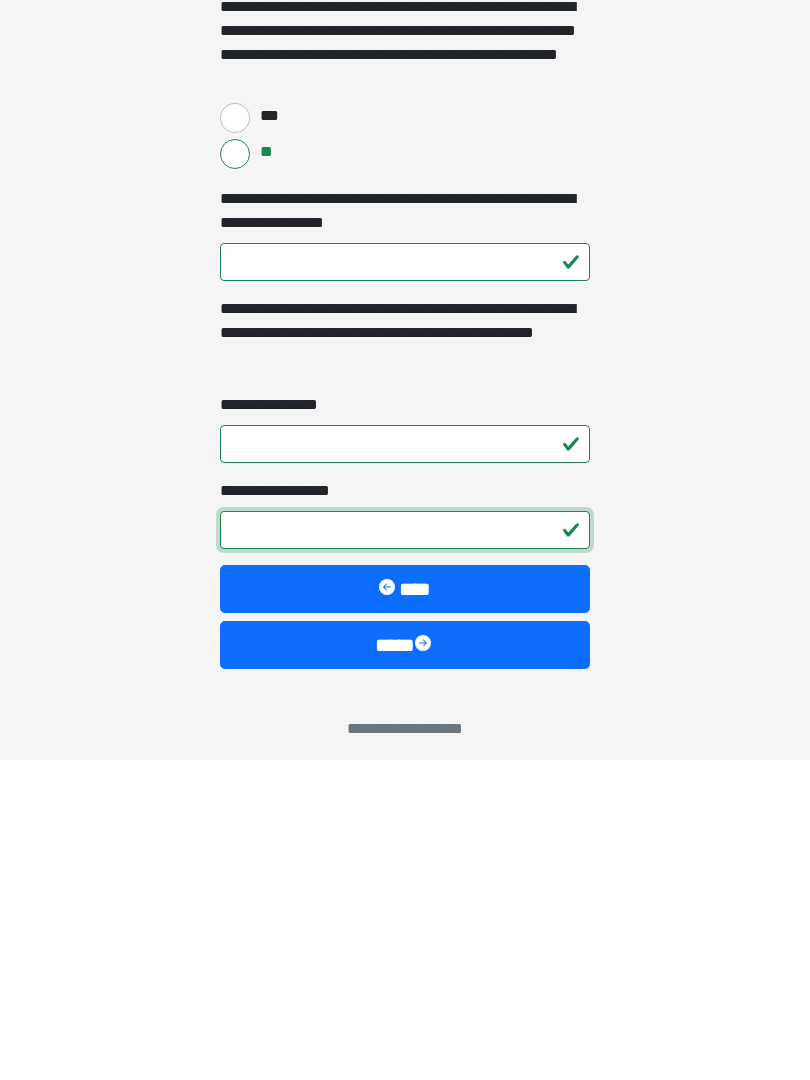 scroll, scrollTop: 2591, scrollLeft: 0, axis: vertical 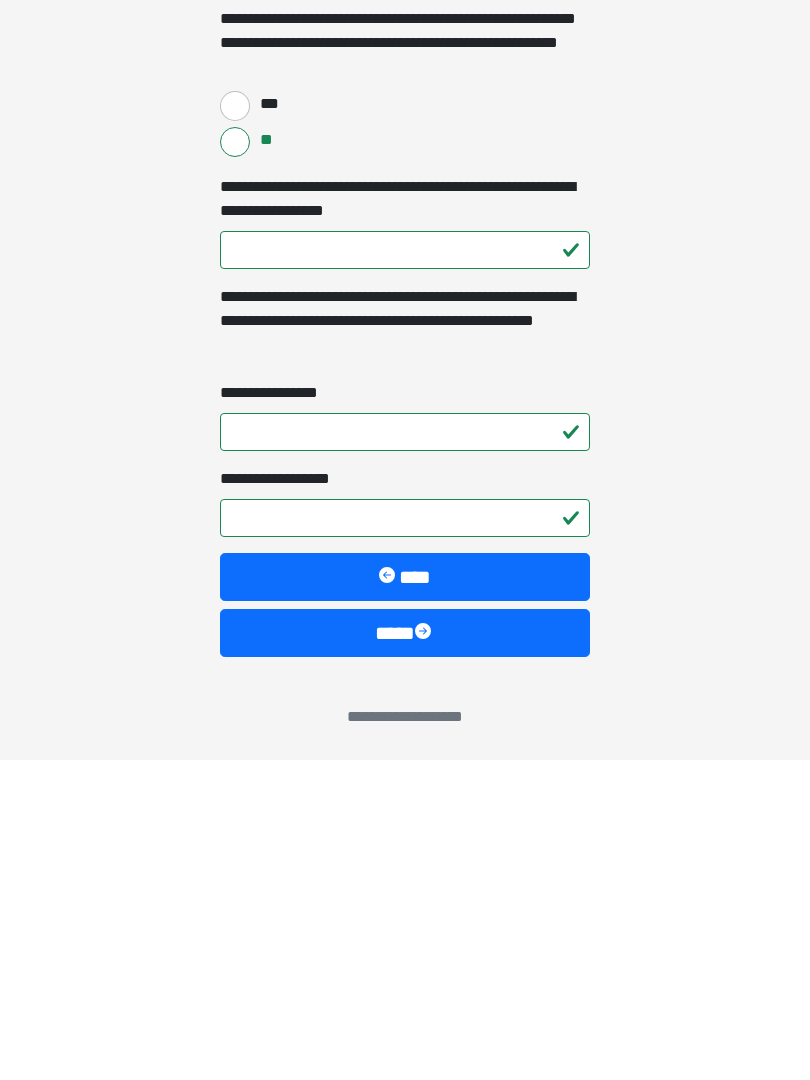 click on "****" at bounding box center (405, 953) 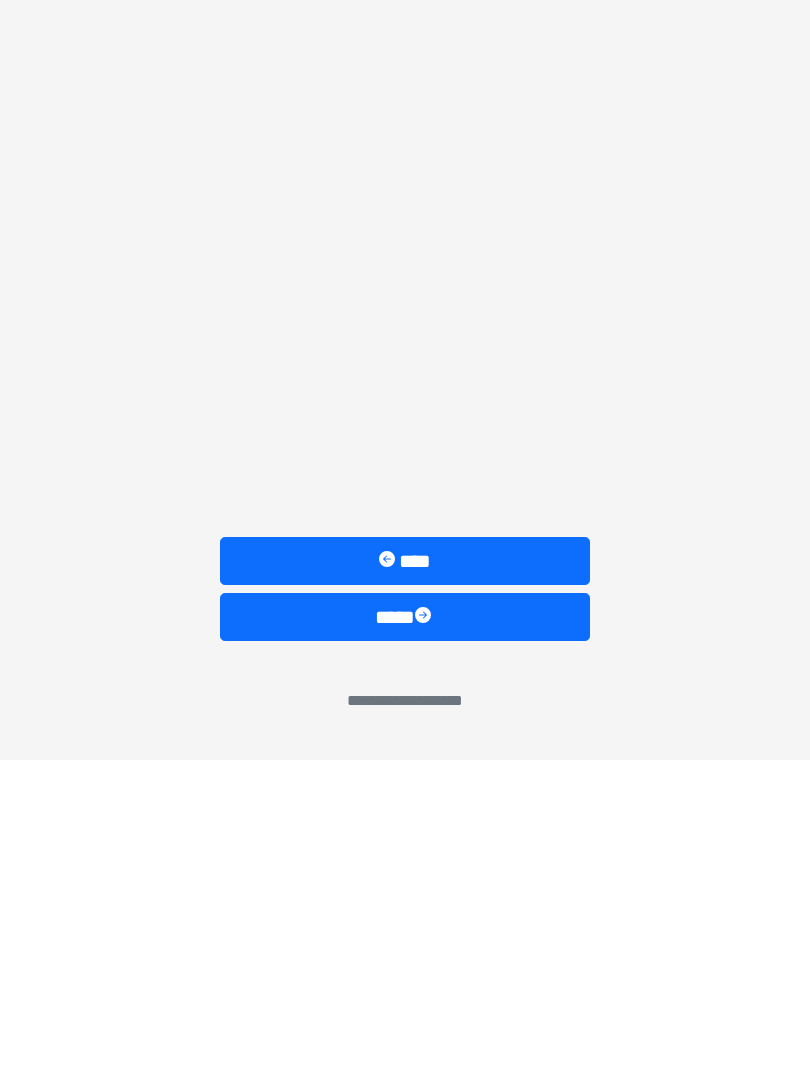 scroll, scrollTop: 0, scrollLeft: 0, axis: both 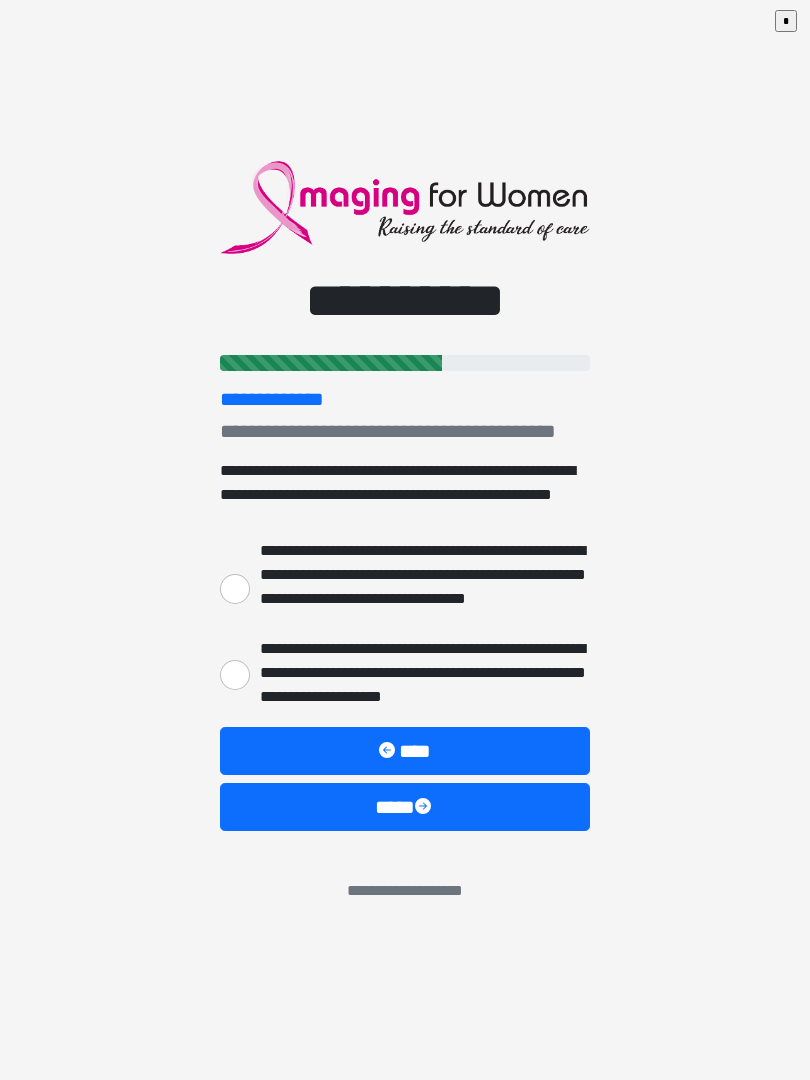 click on "**********" at bounding box center (235, 589) 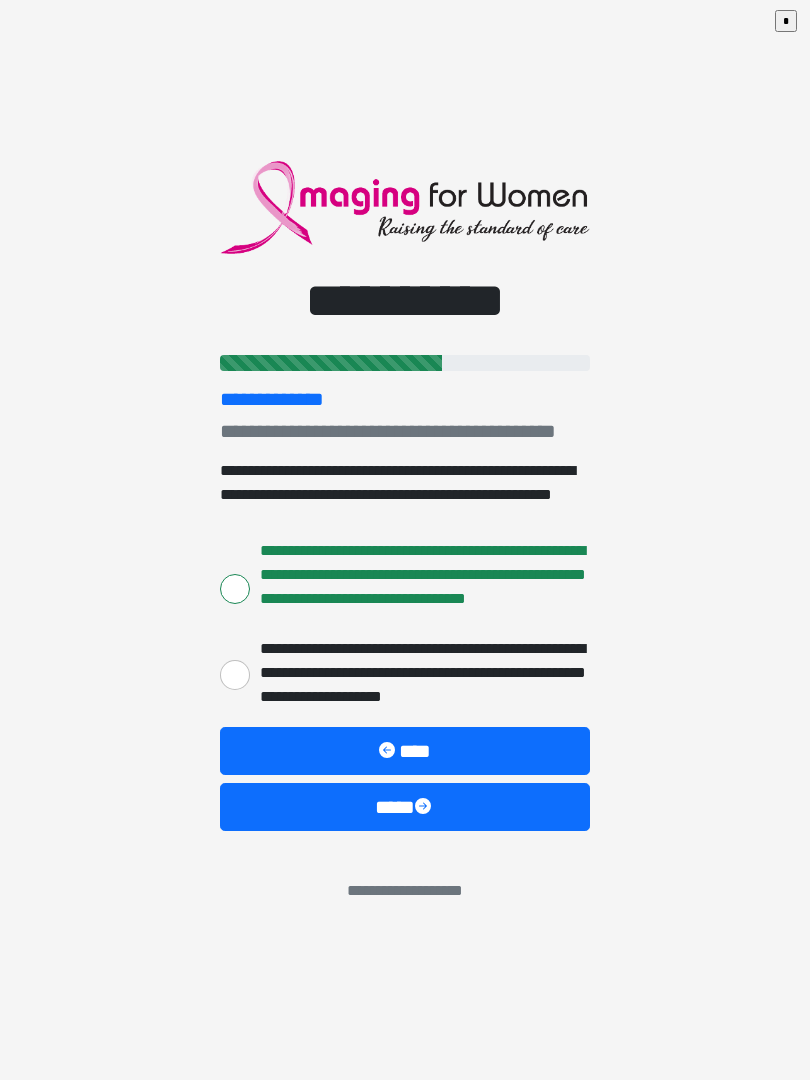 click on "****" at bounding box center (405, 807) 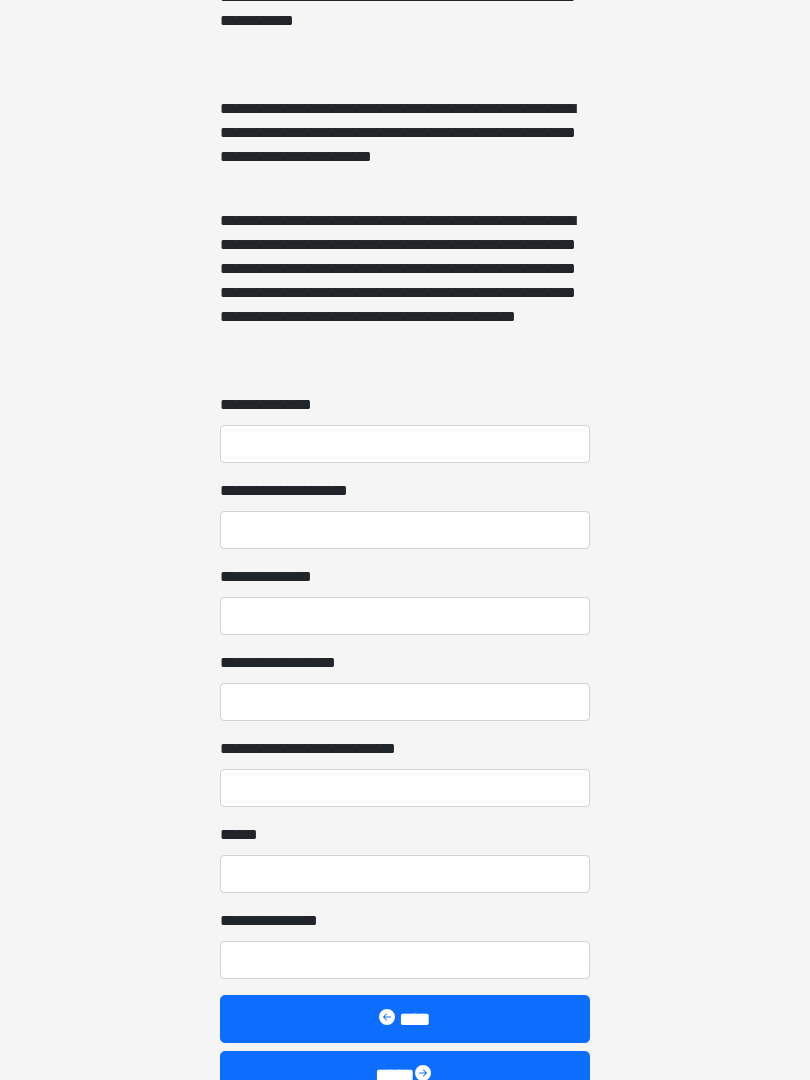 scroll, scrollTop: 1467, scrollLeft: 0, axis: vertical 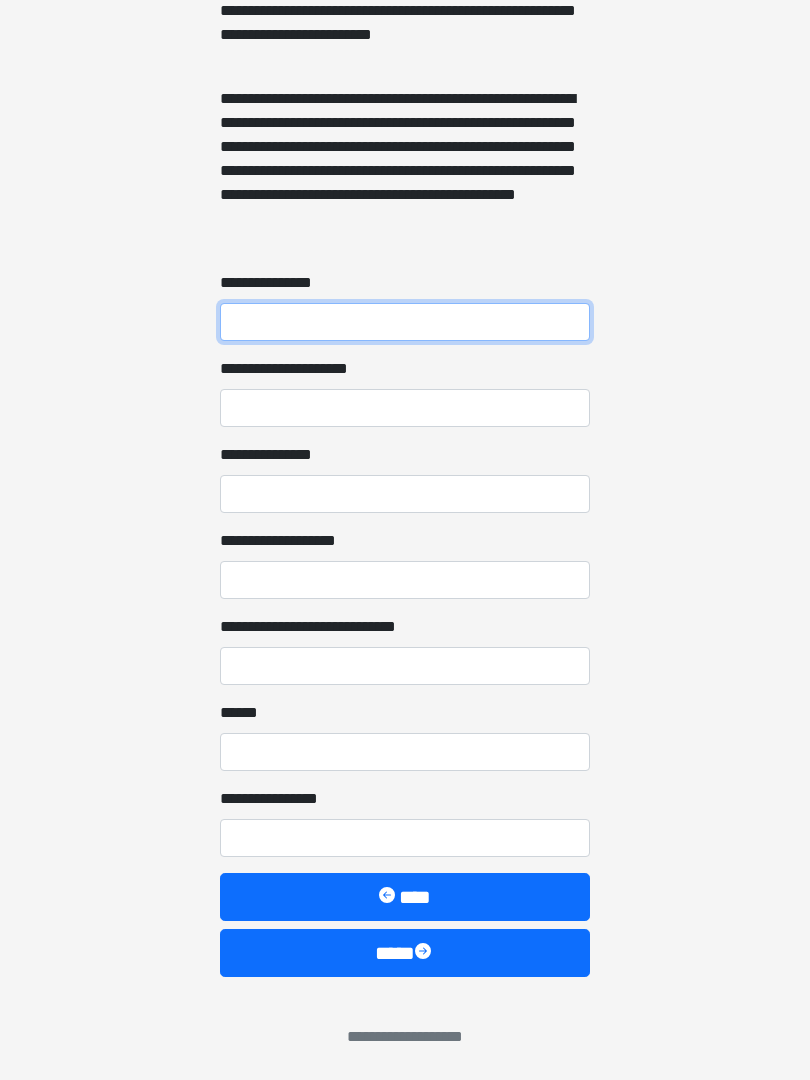 click on "**********" at bounding box center (405, 322) 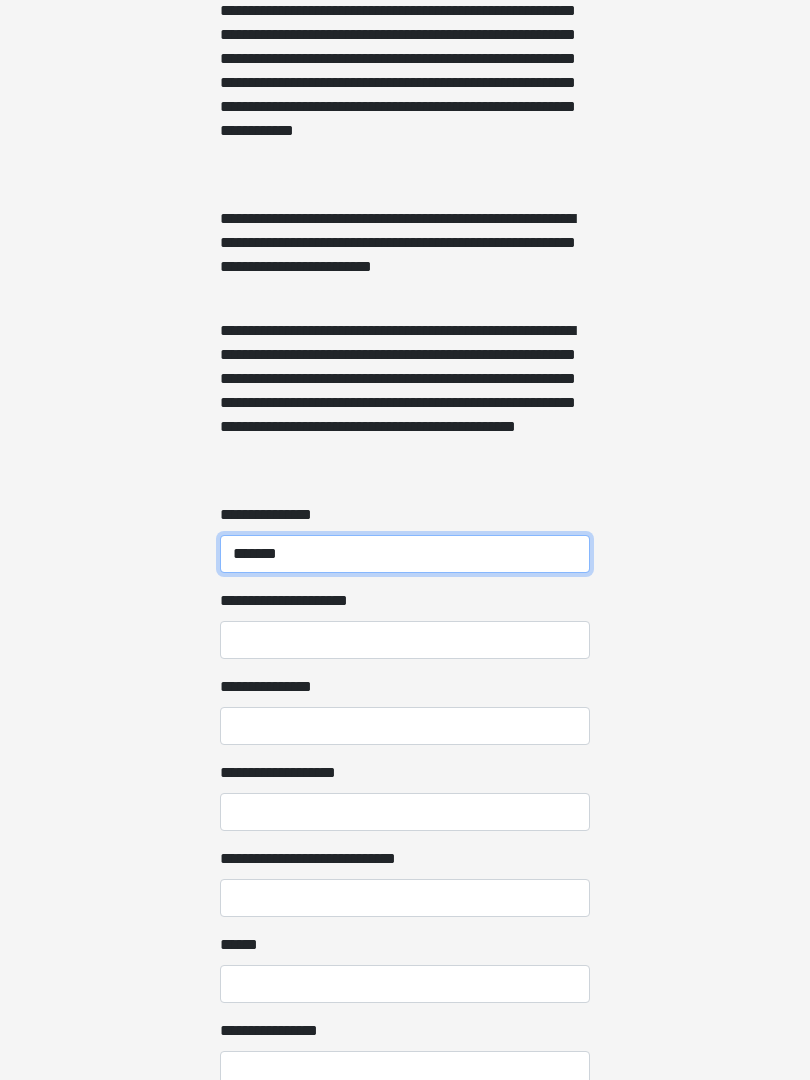 scroll, scrollTop: 1234, scrollLeft: 0, axis: vertical 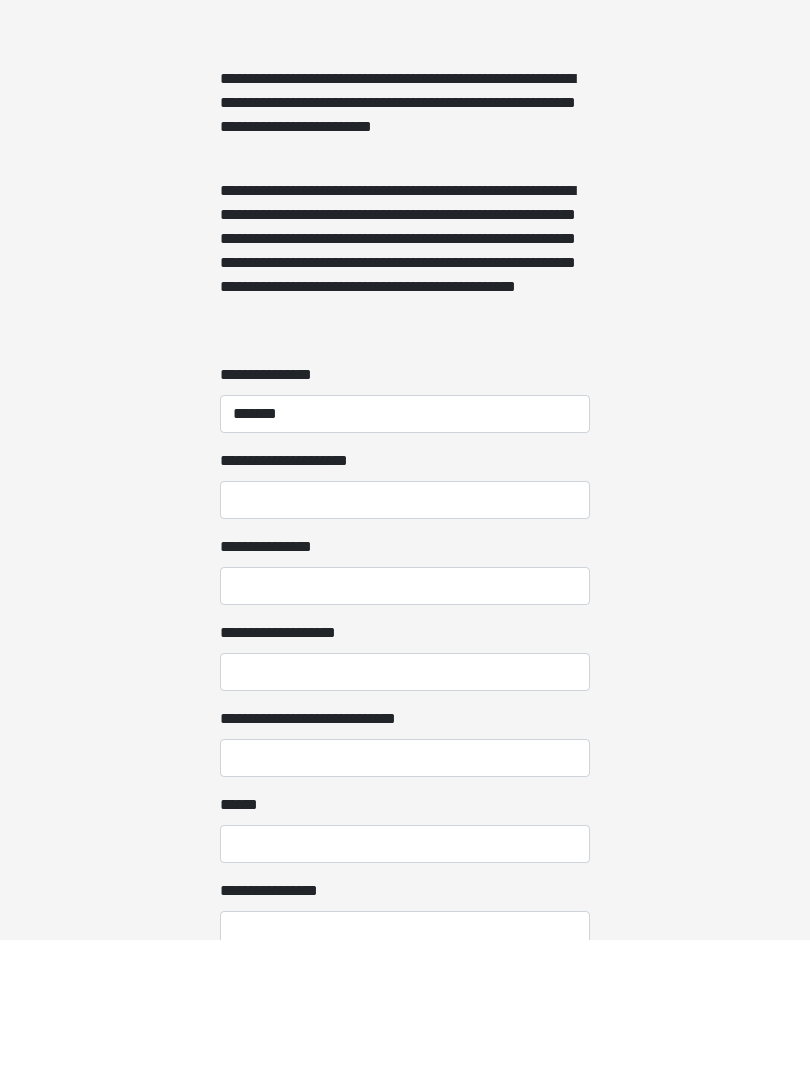 click on "**********" at bounding box center [405, 641] 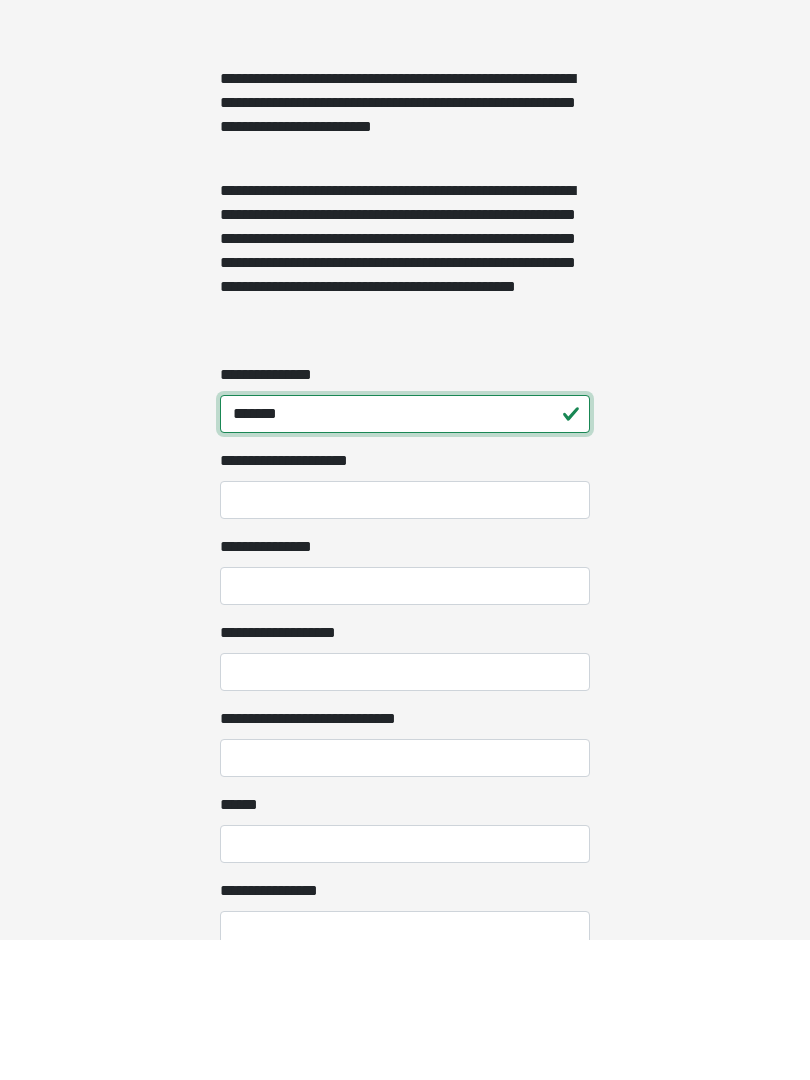 click on "*******" at bounding box center (405, 555) 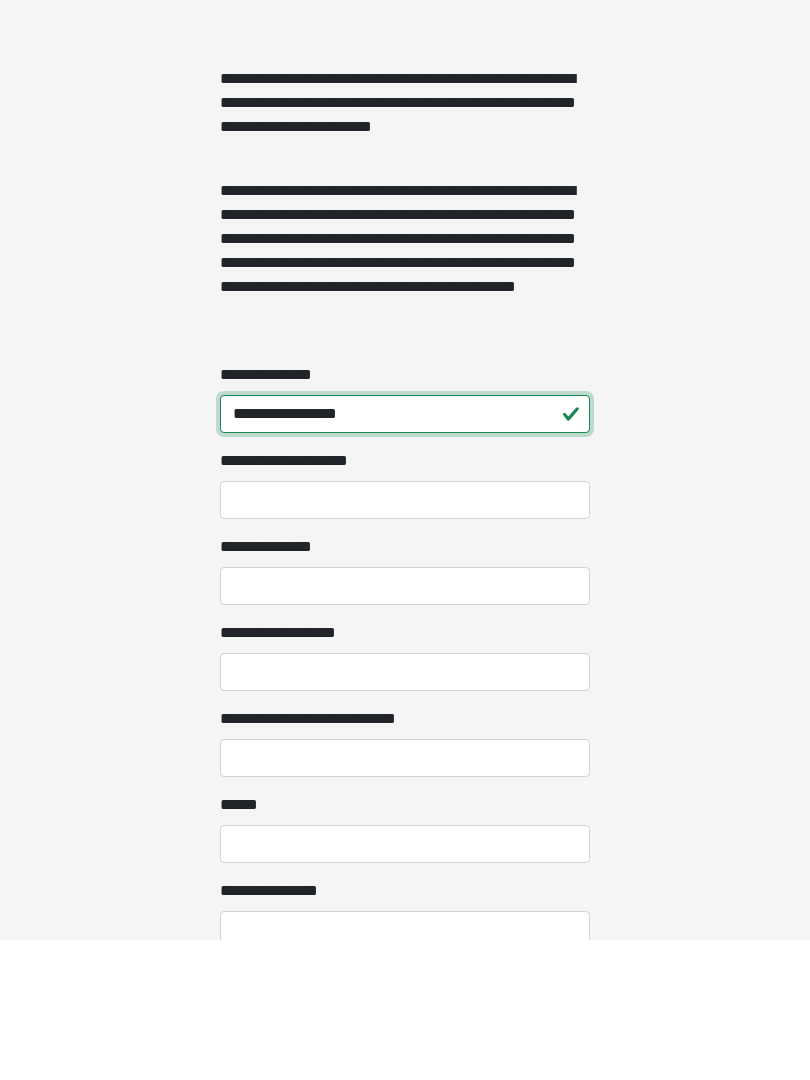 type on "**********" 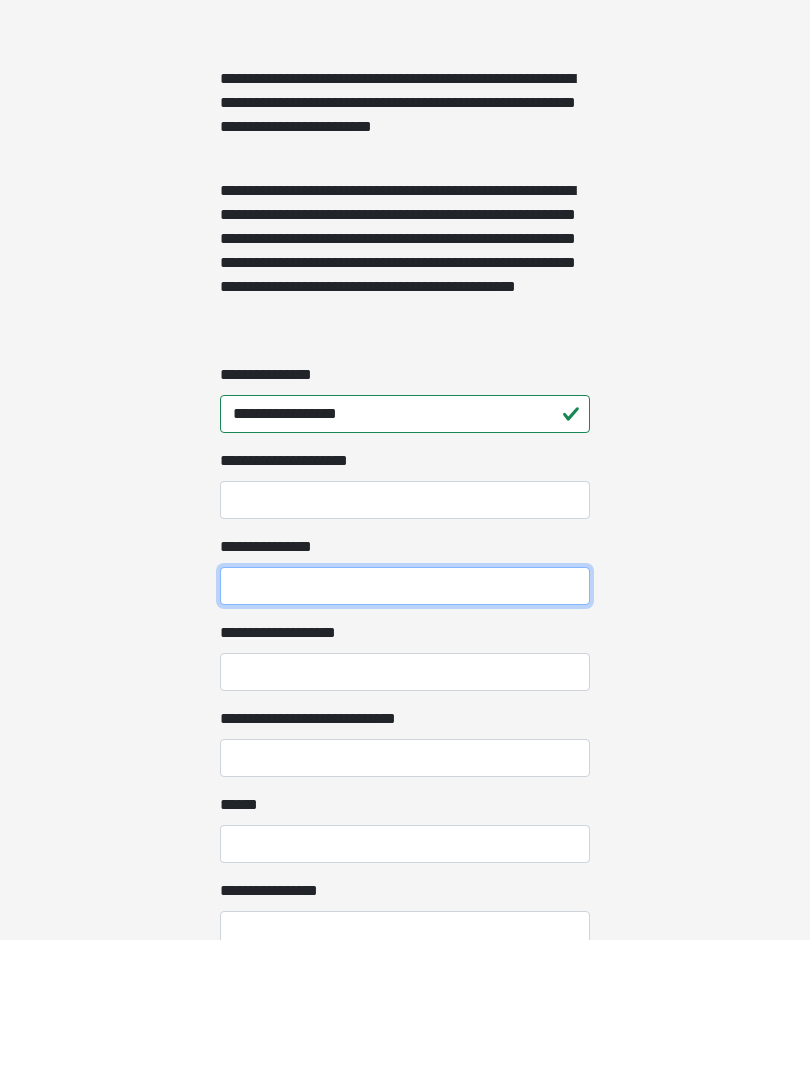 click on "**********" at bounding box center (405, 727) 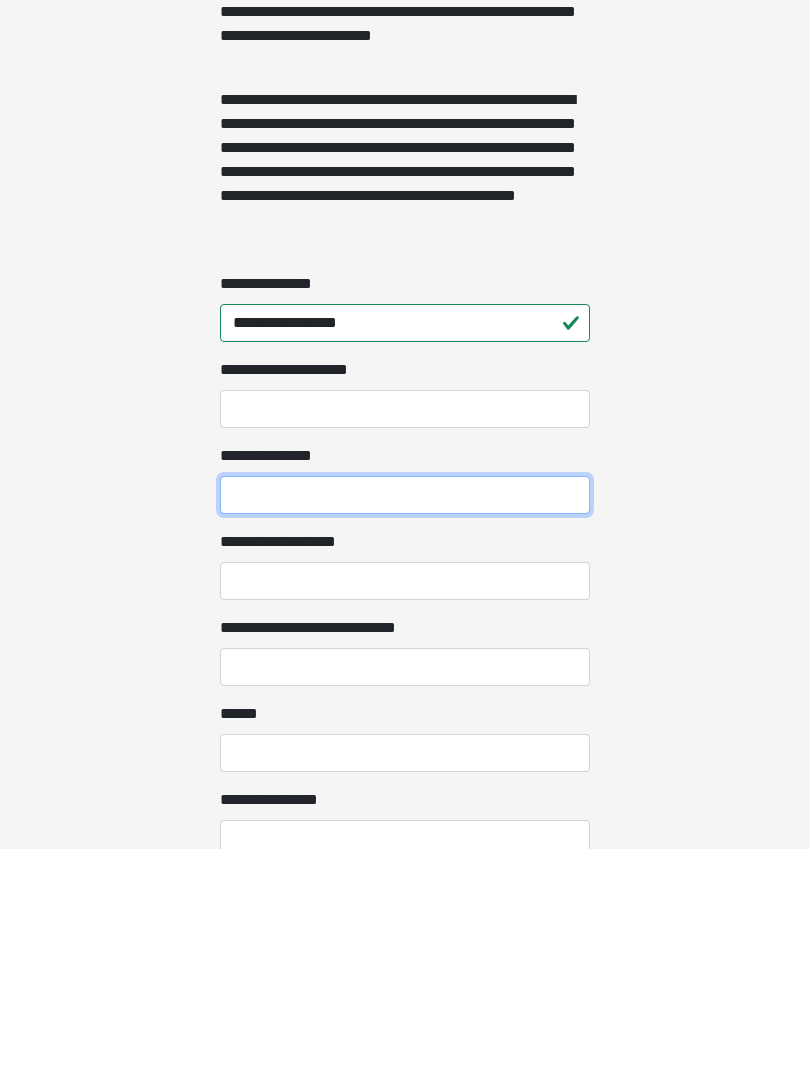 type on "*" 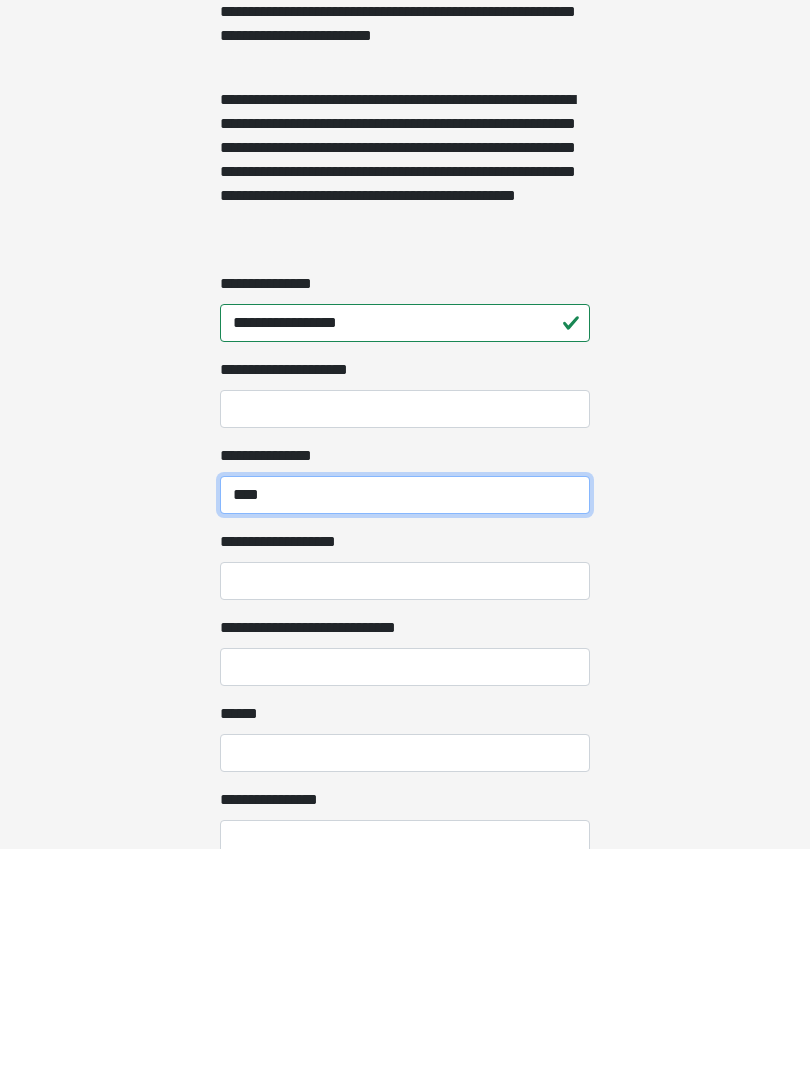 type on "****" 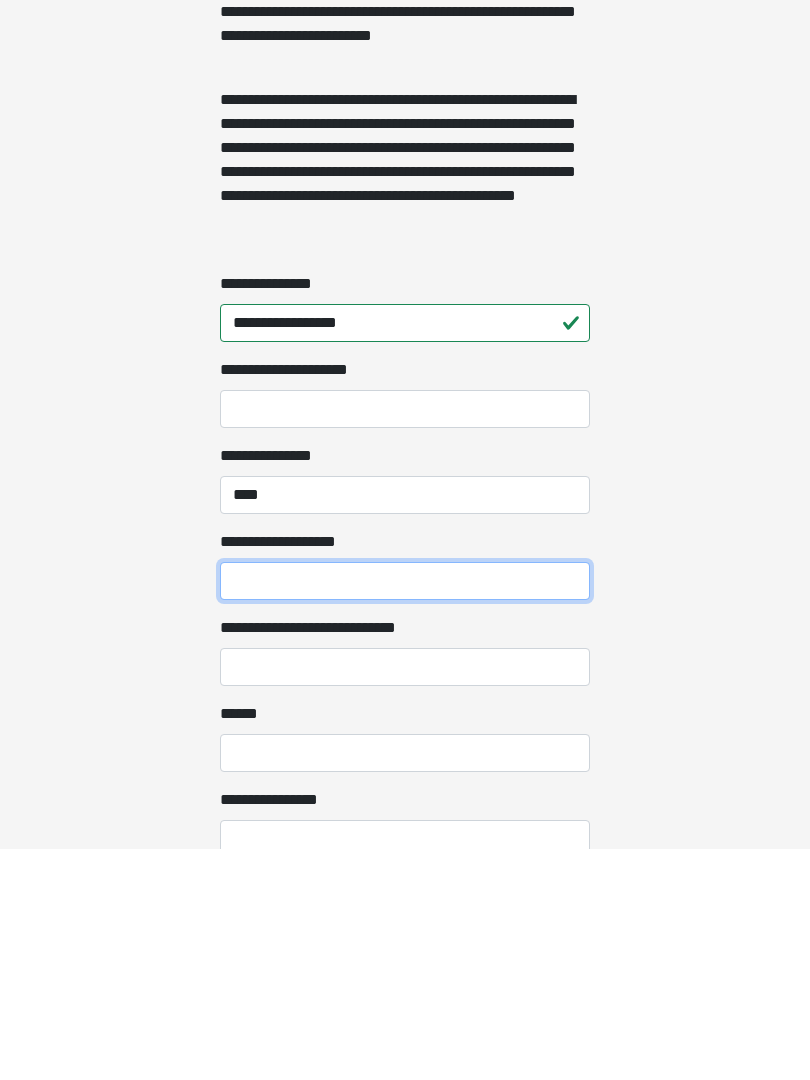 click on "**********" at bounding box center (405, 813) 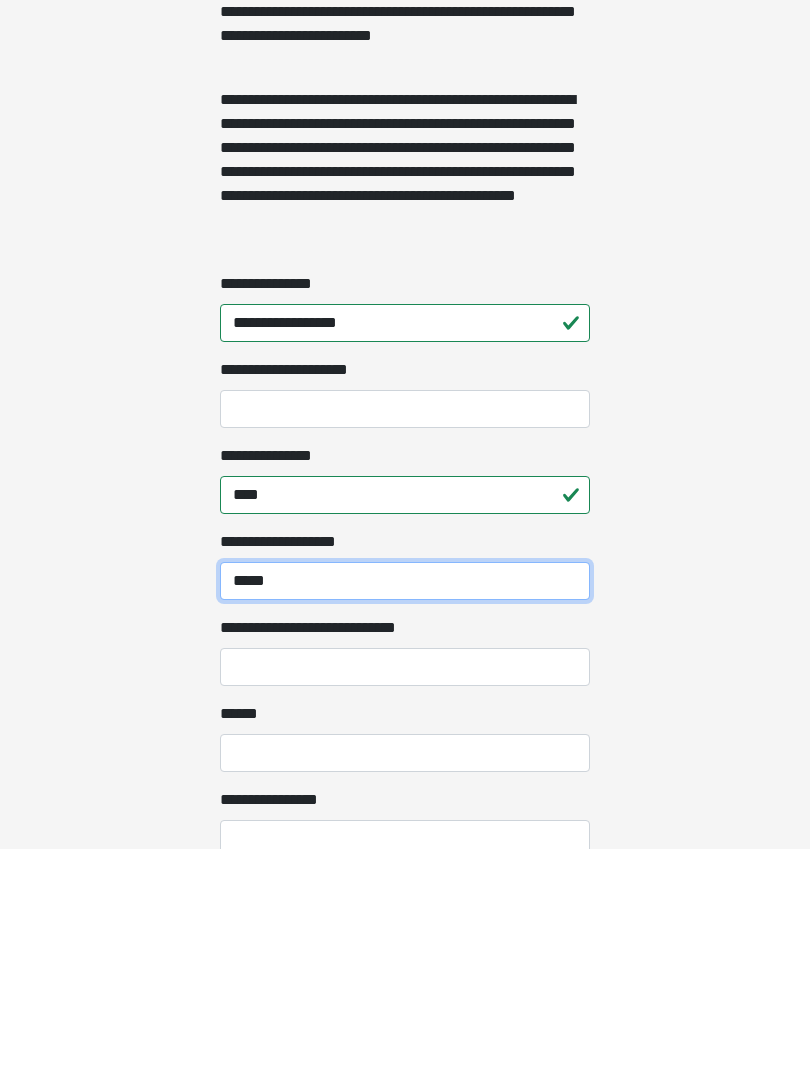 type on "*****" 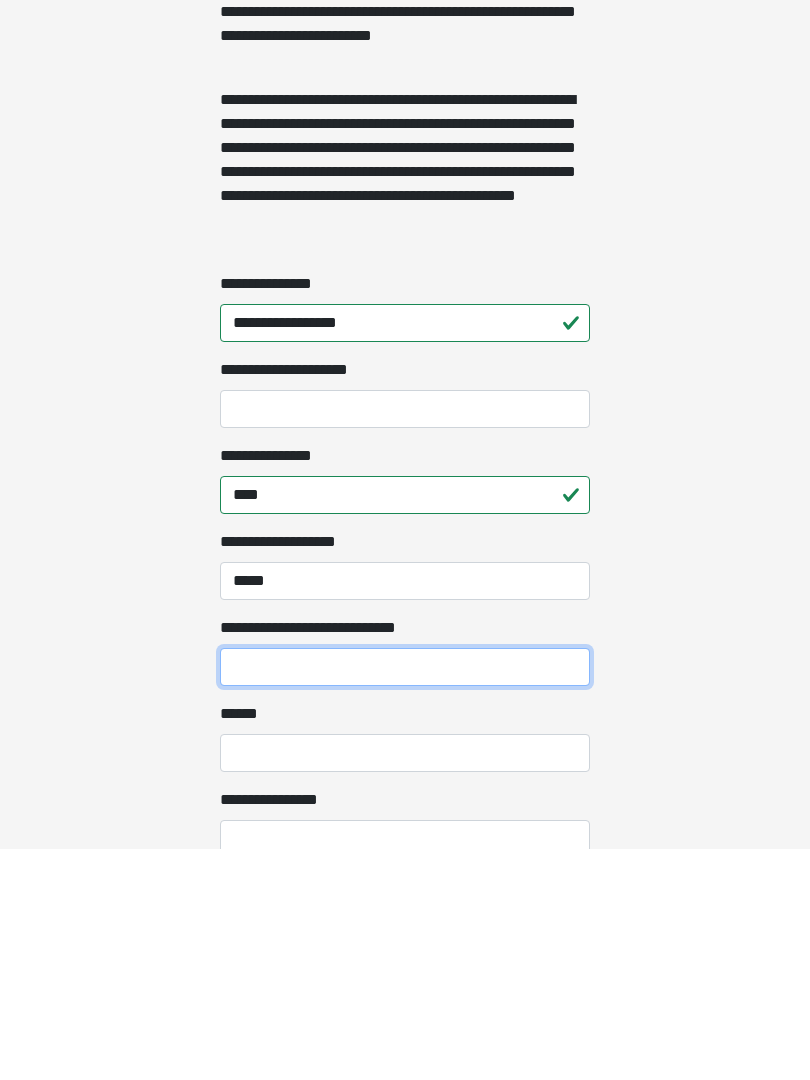 click on "**********" at bounding box center (405, 899) 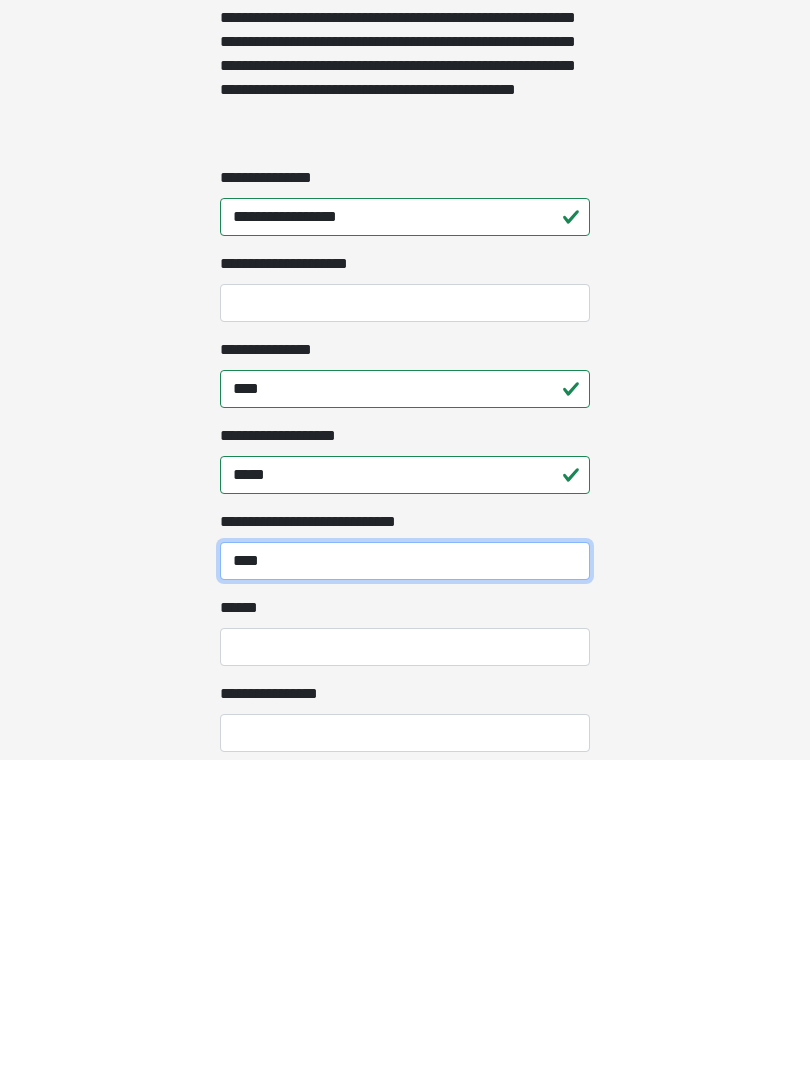 scroll, scrollTop: 1262, scrollLeft: 0, axis: vertical 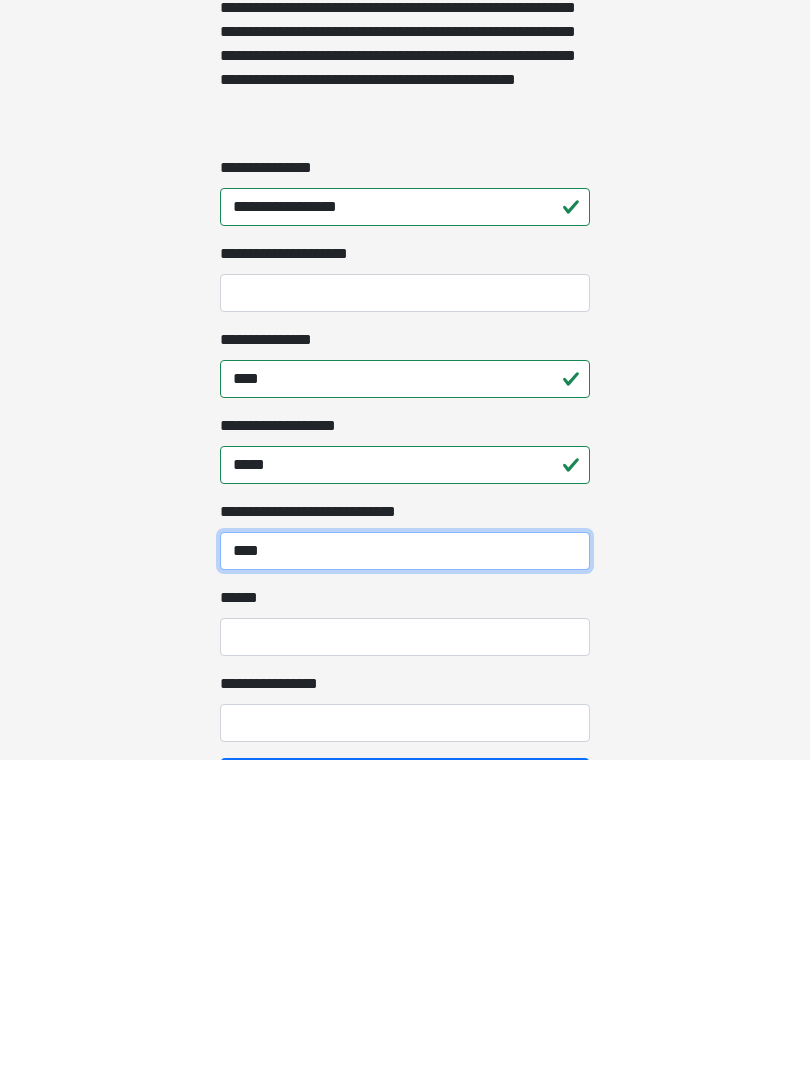 click on "****" at bounding box center [405, 871] 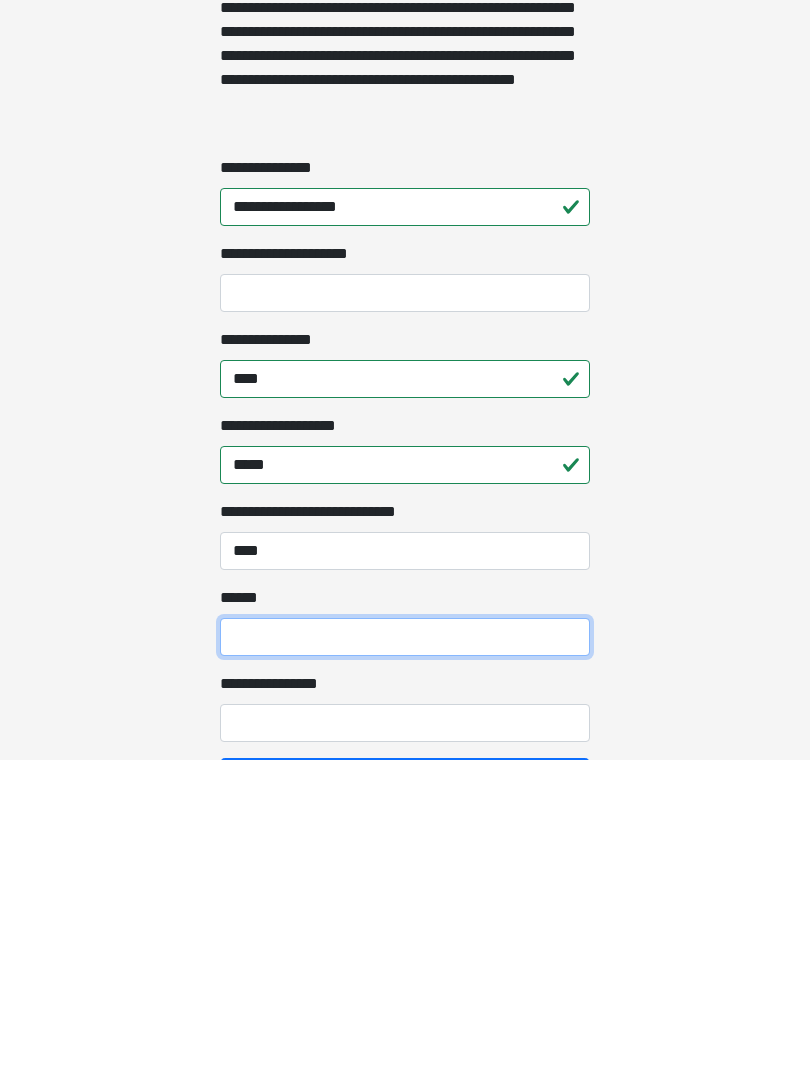 click on "**** *" at bounding box center (405, 957) 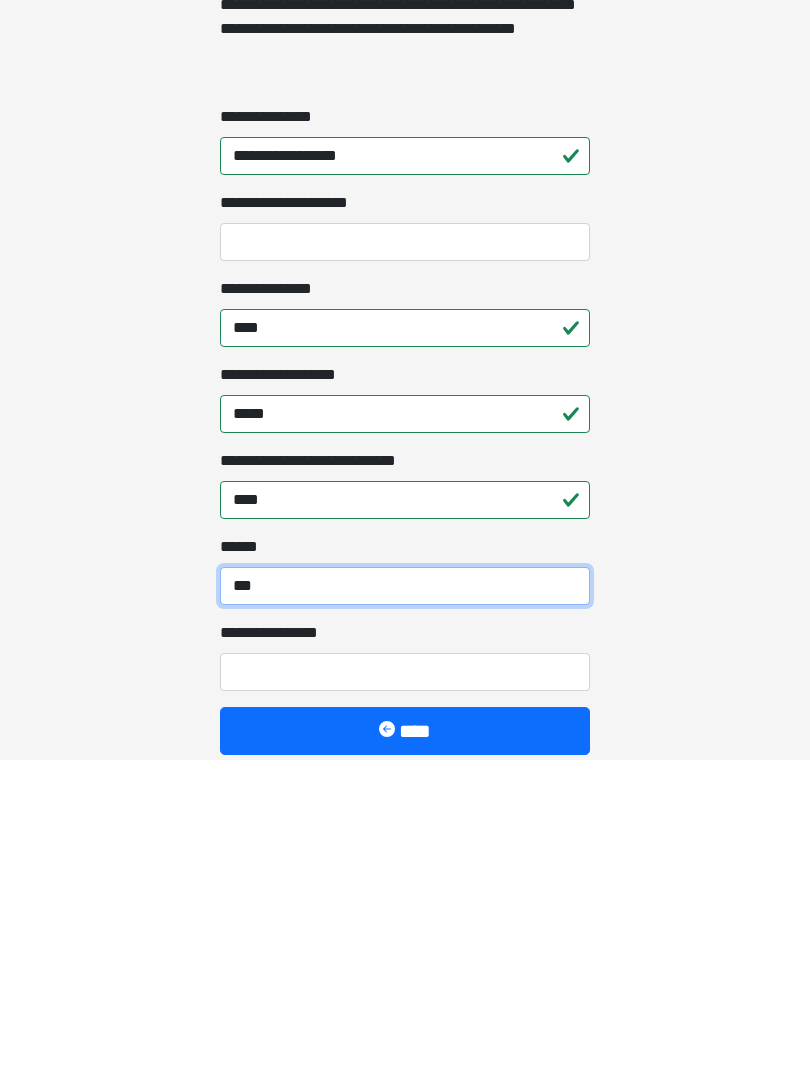scroll, scrollTop: 1366, scrollLeft: 0, axis: vertical 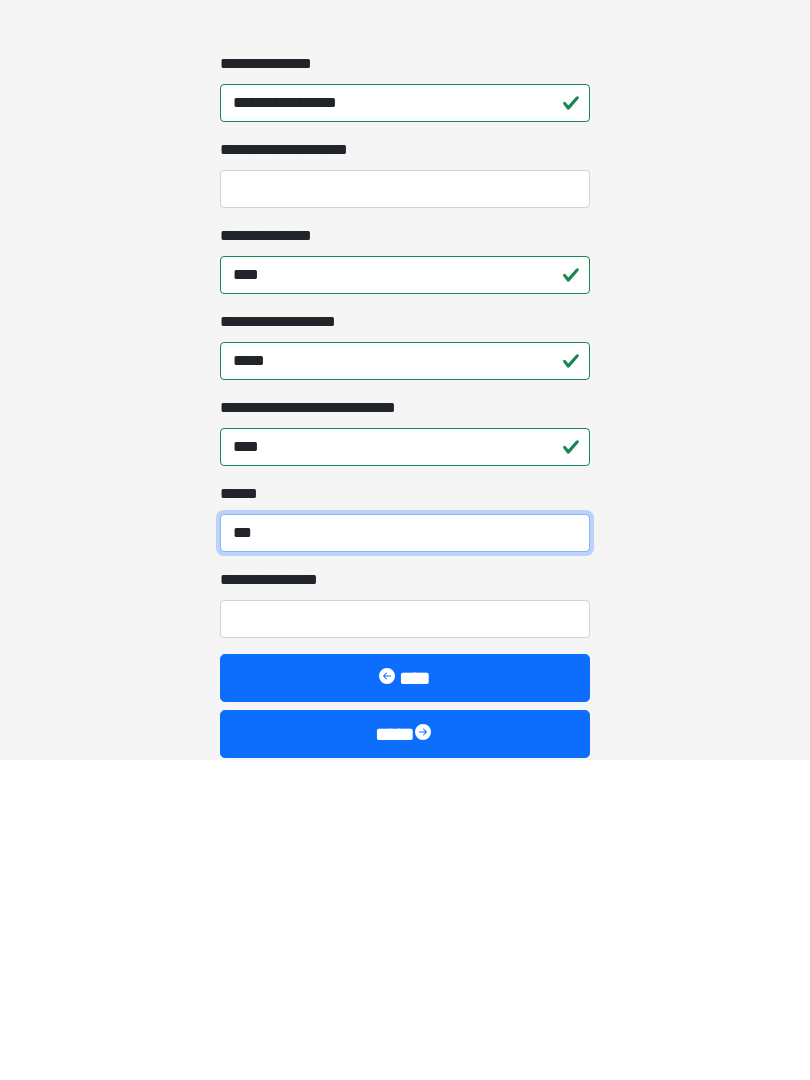 type on "***" 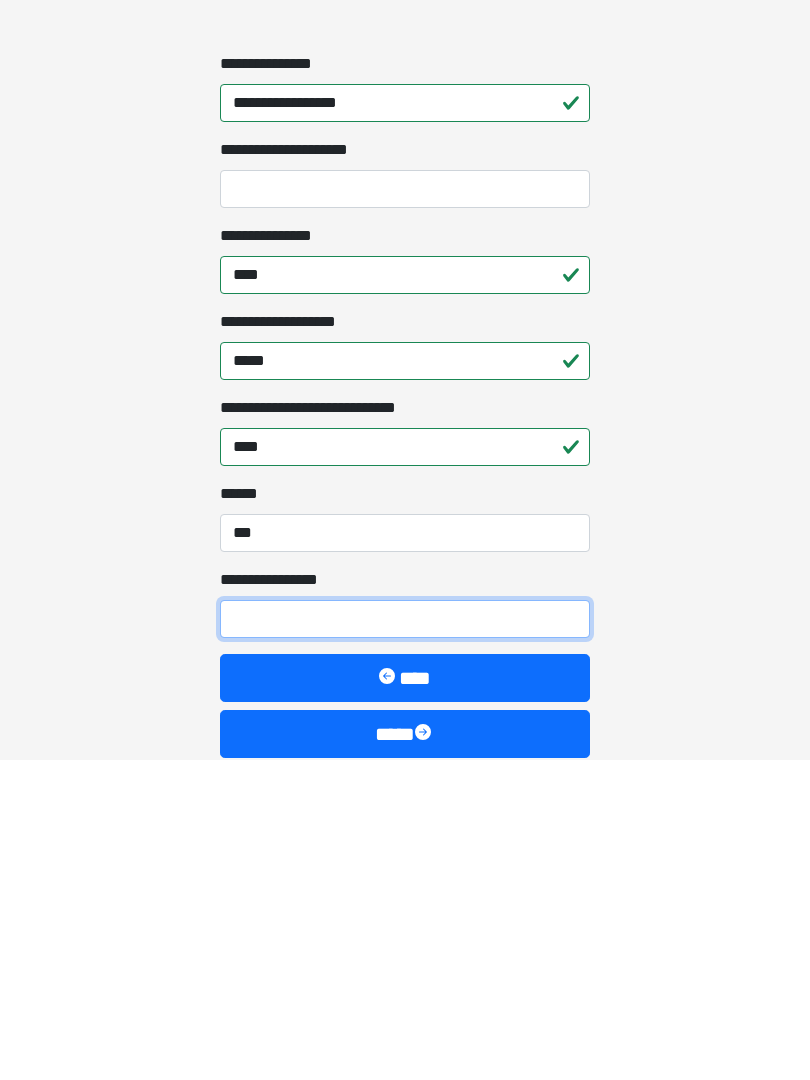 click on "**********" at bounding box center (405, 939) 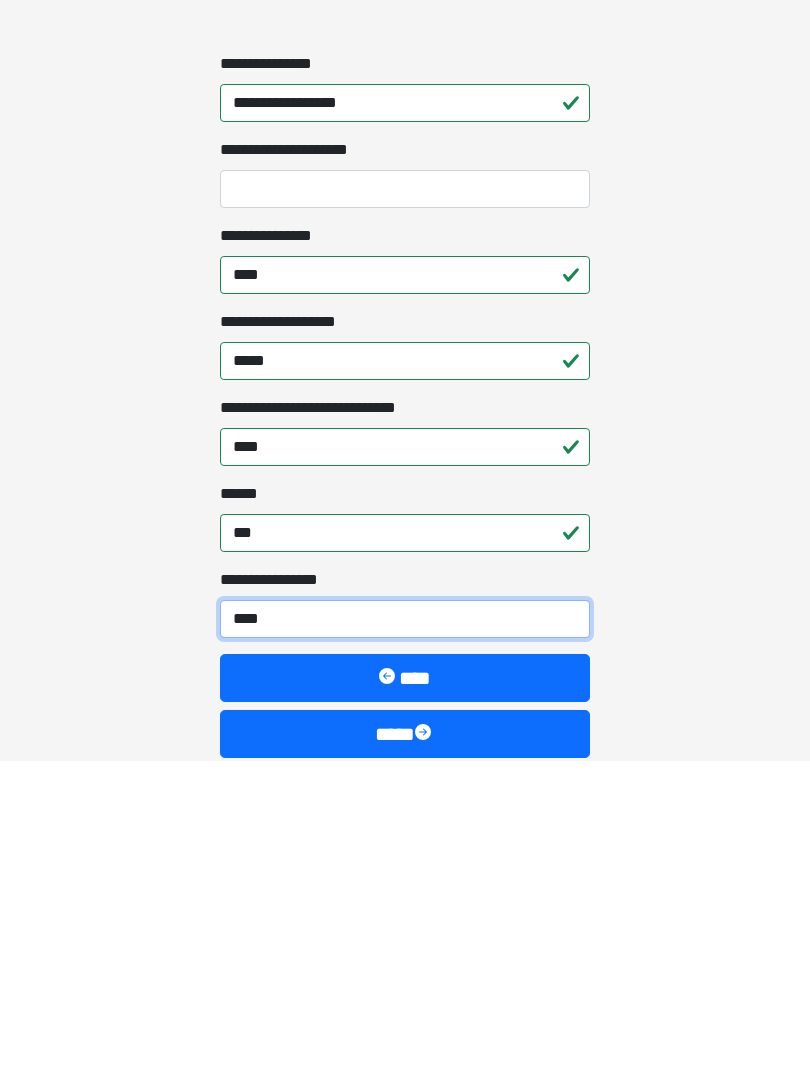 type on "*****" 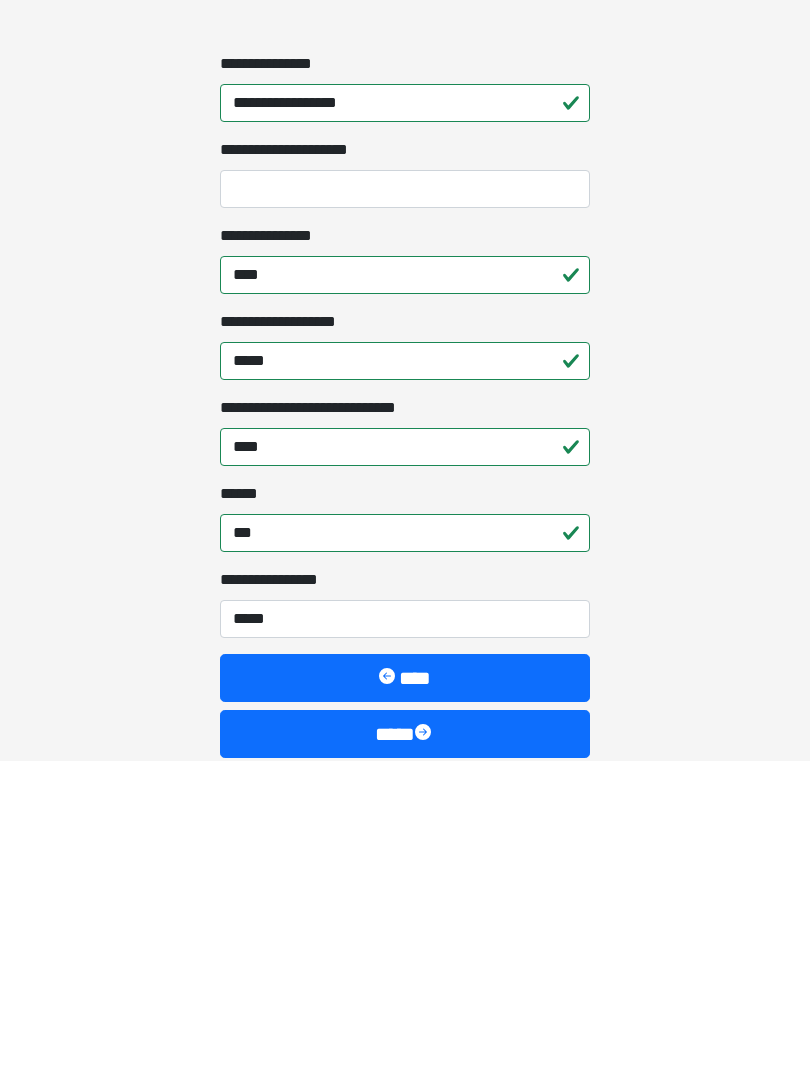 click on "****" at bounding box center [405, 1054] 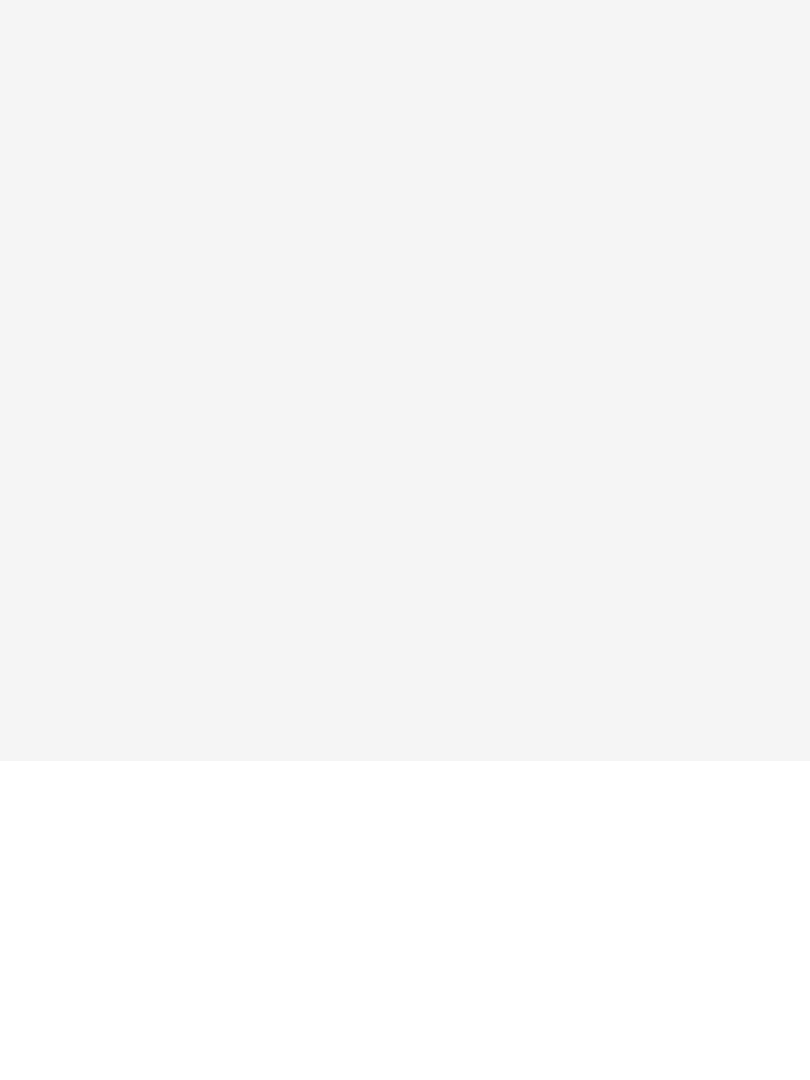 scroll, scrollTop: 0, scrollLeft: 0, axis: both 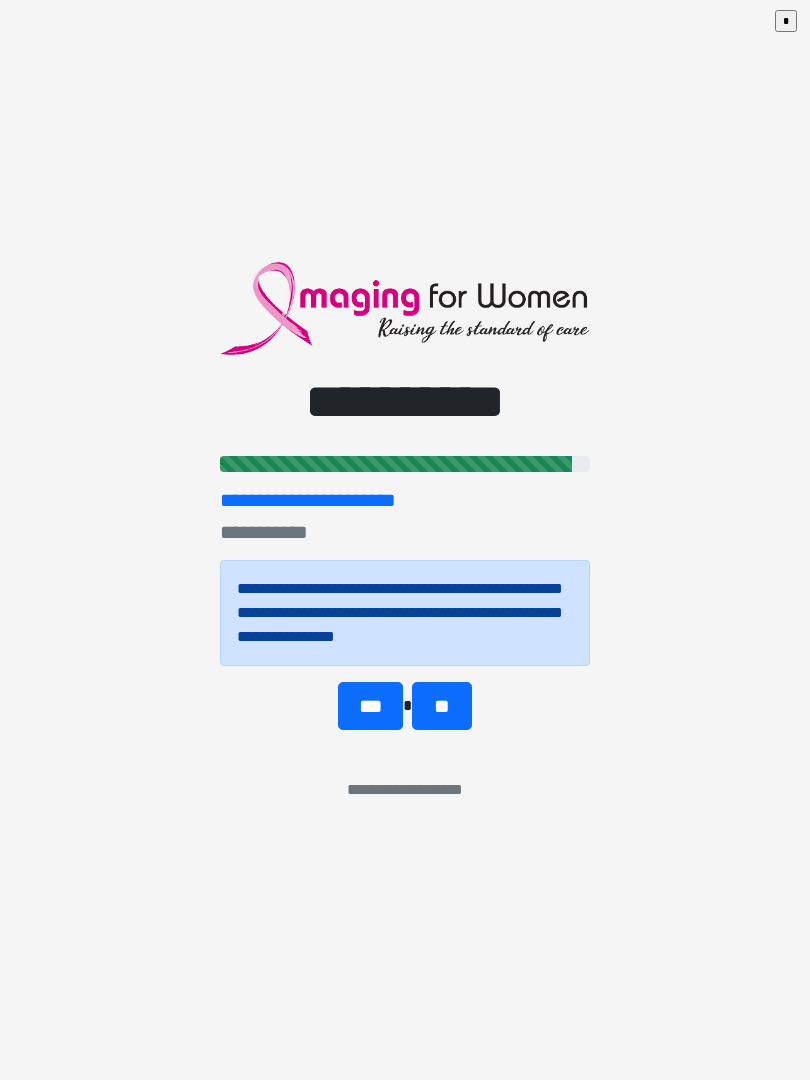 click on "**" at bounding box center (441, 706) 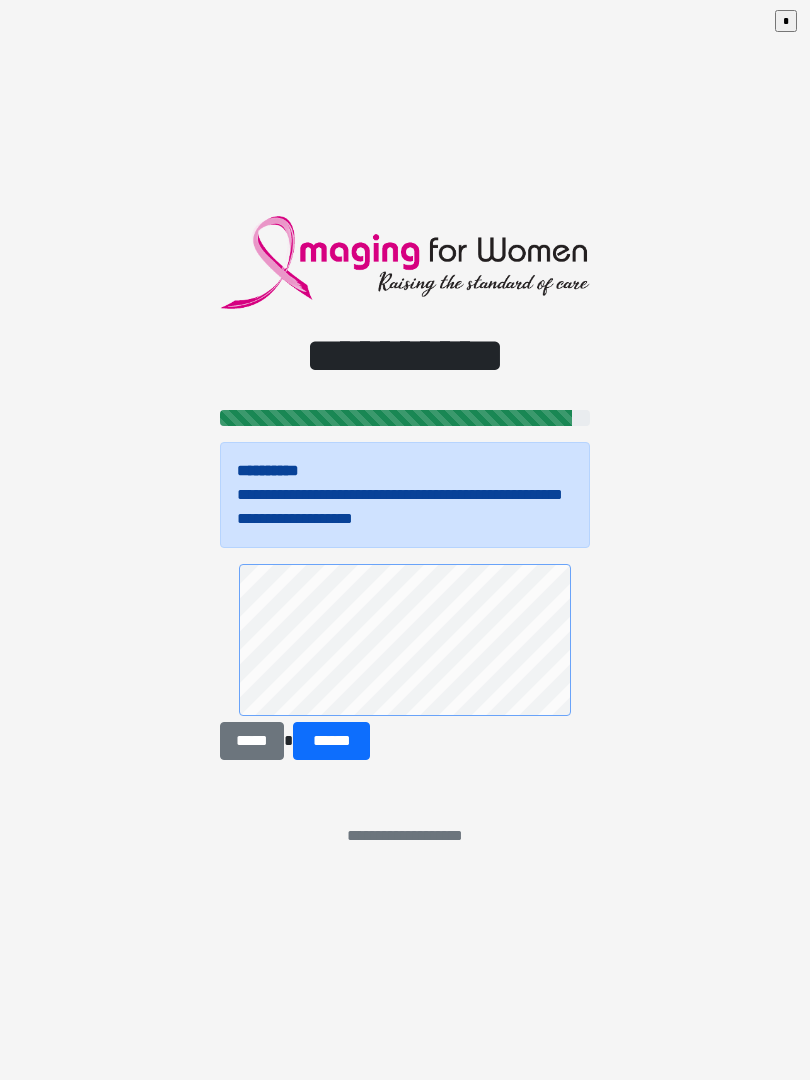 click on "******" at bounding box center (331, 741) 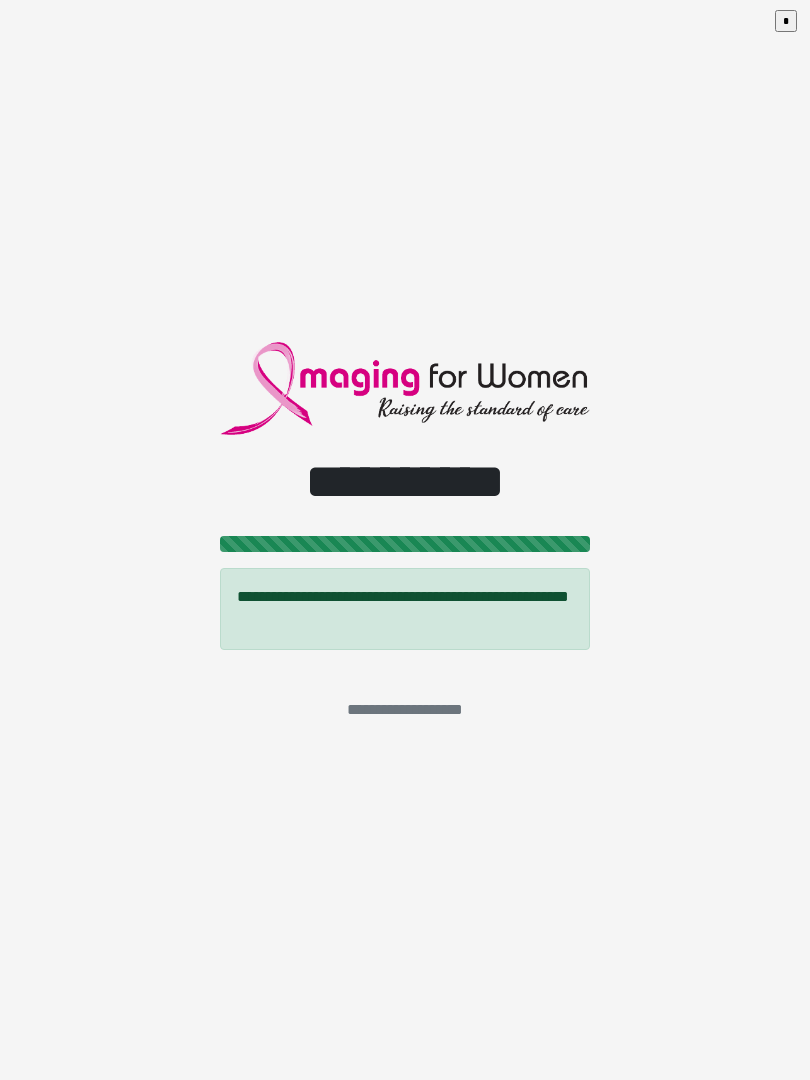 click on "*" at bounding box center [786, 21] 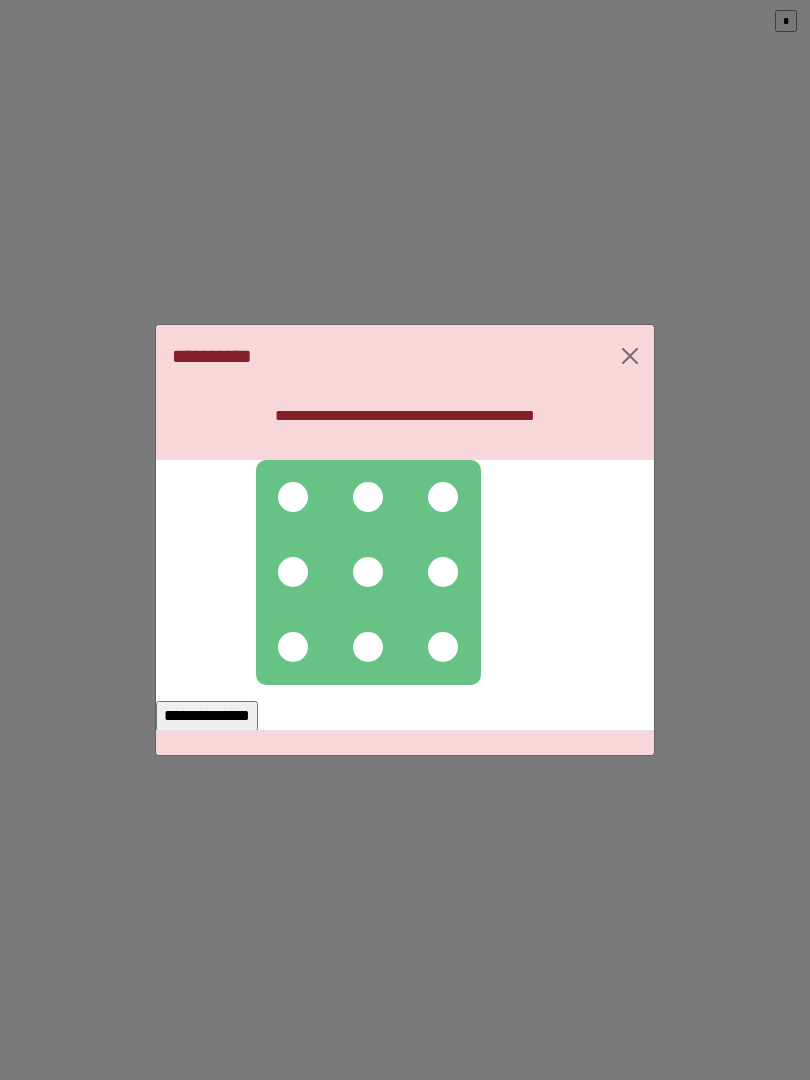 click at bounding box center (293, 497) 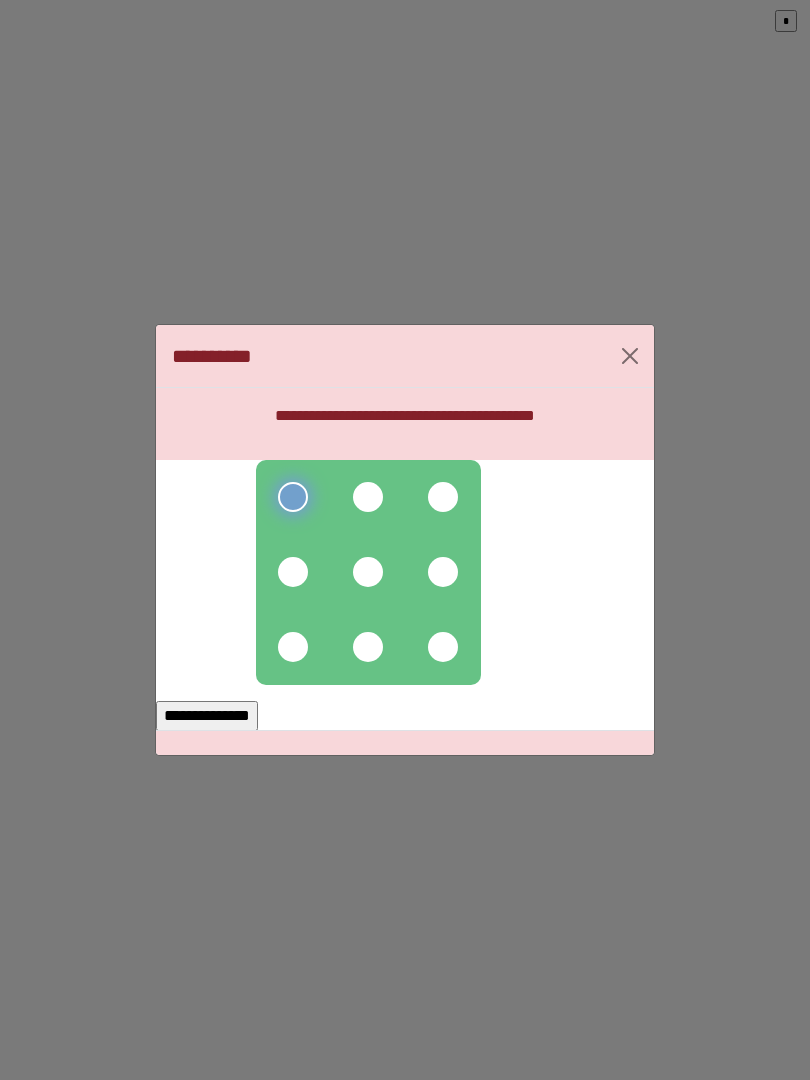 click at bounding box center (368, 497) 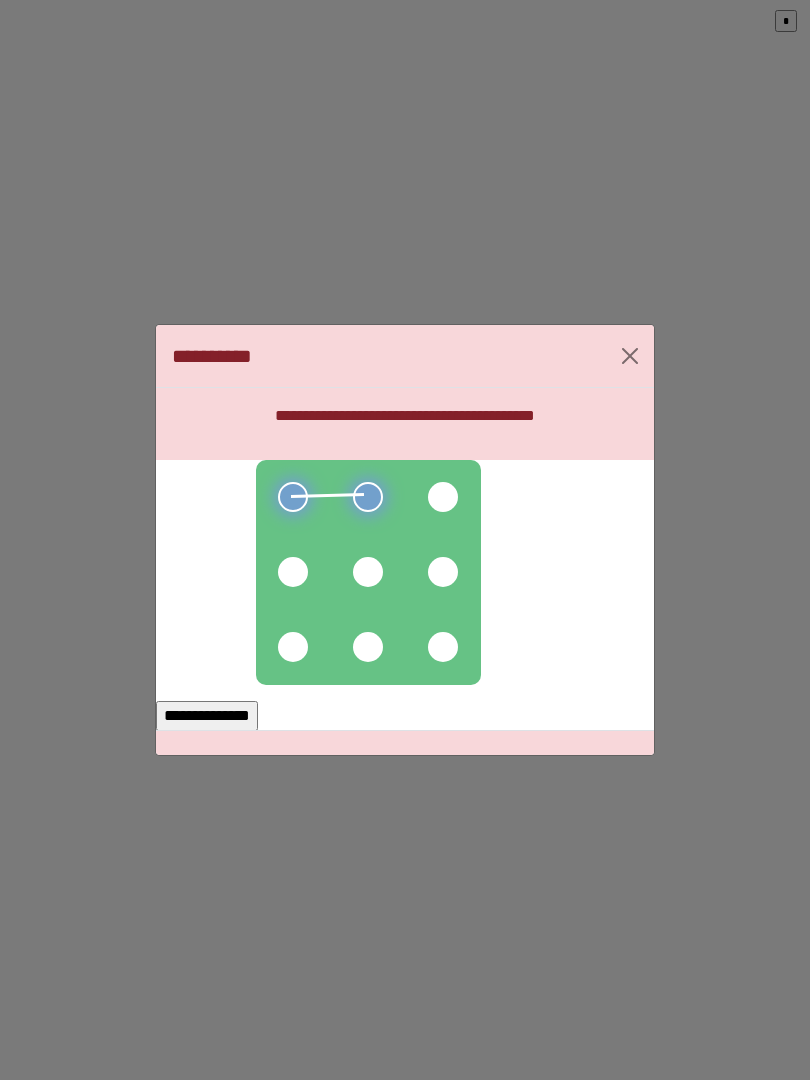 click at bounding box center [443, 497] 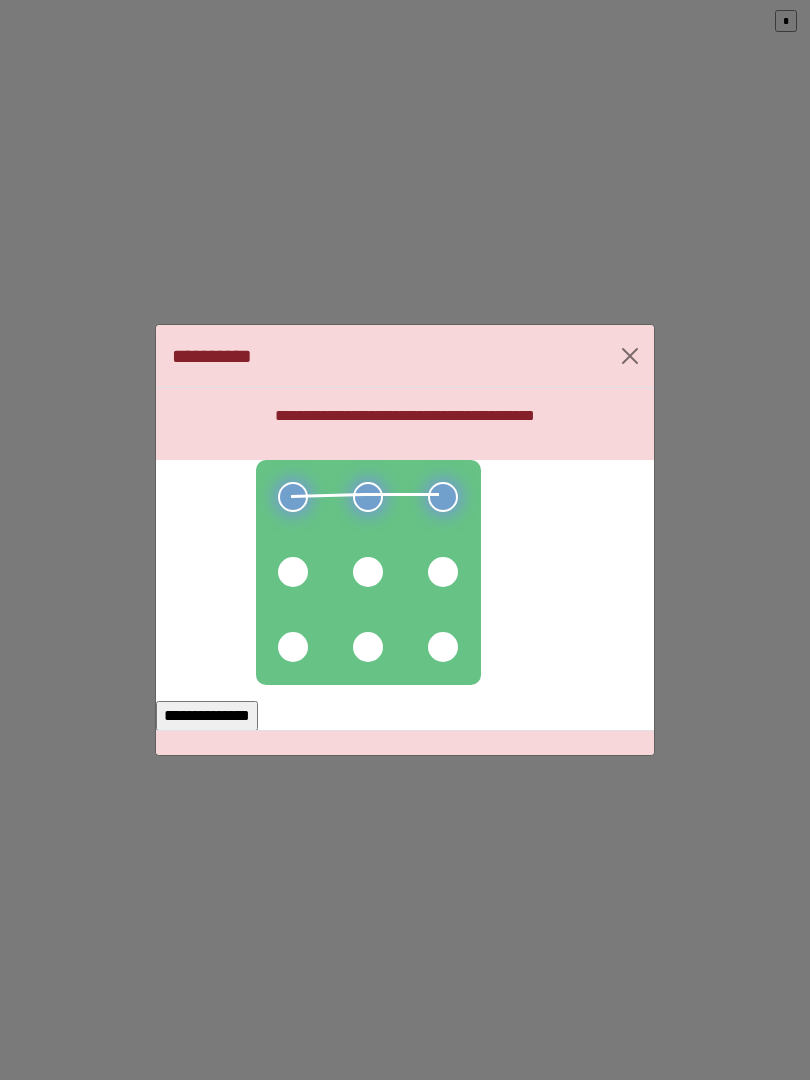click at bounding box center [443, 572] 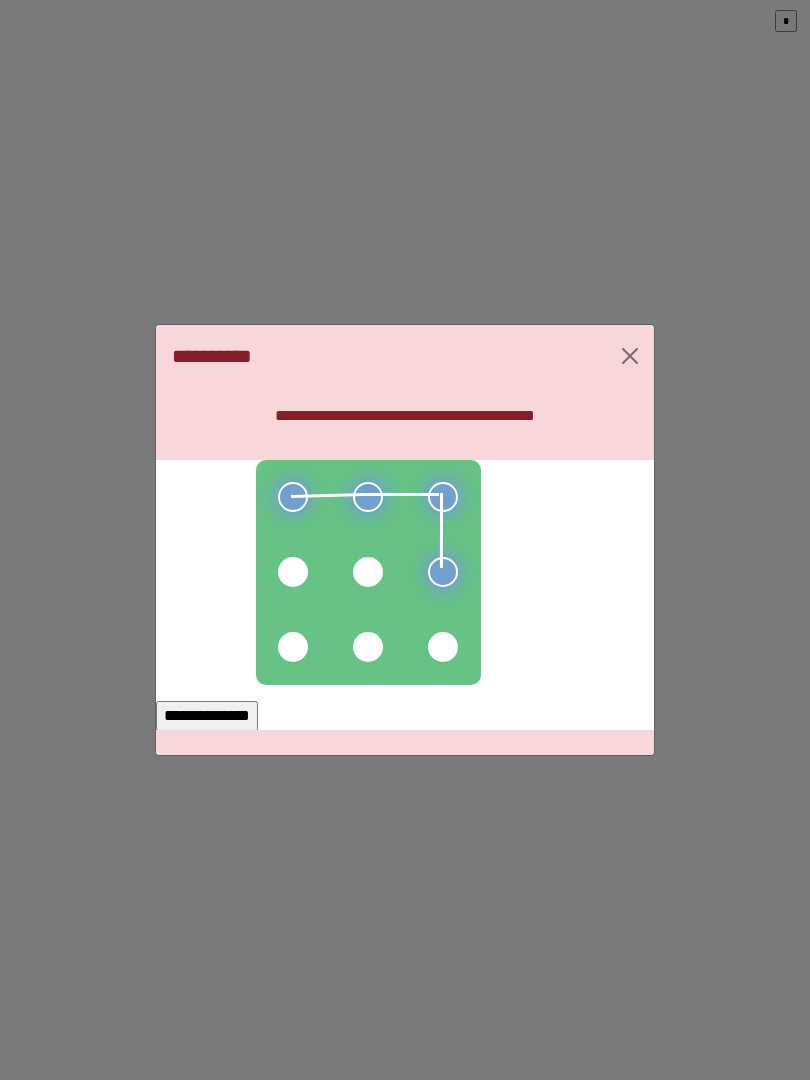 click at bounding box center [443, 647] 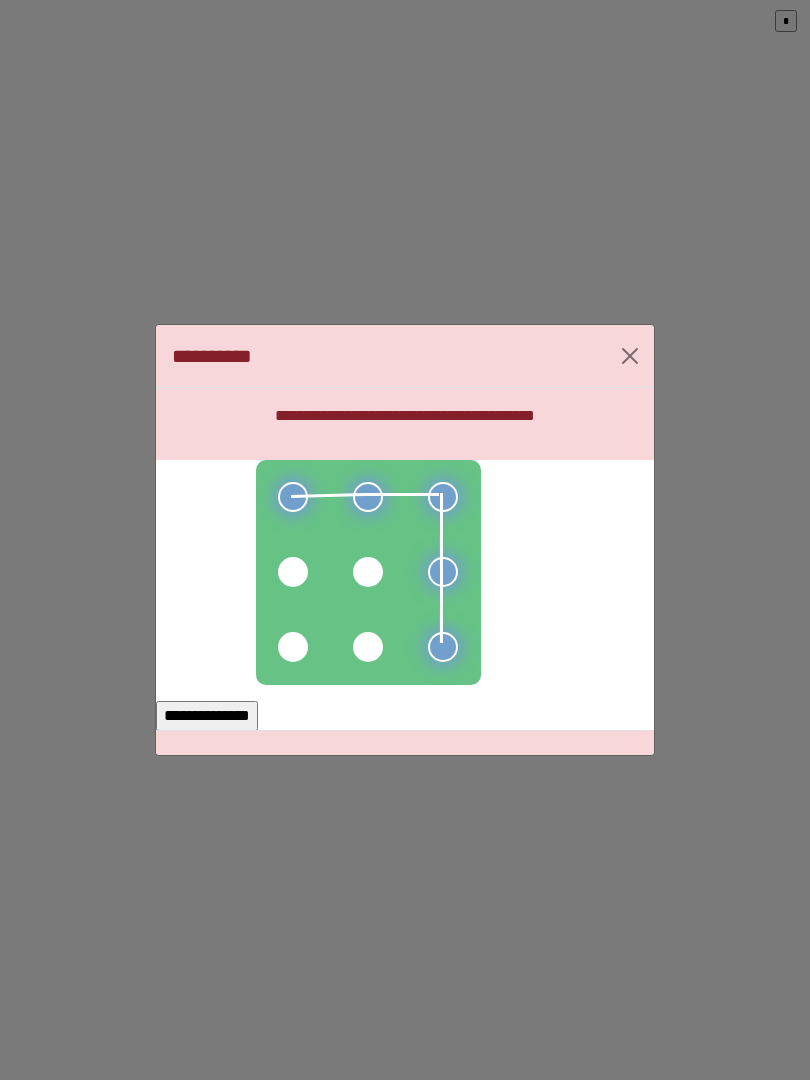 click at bounding box center [368, 647] 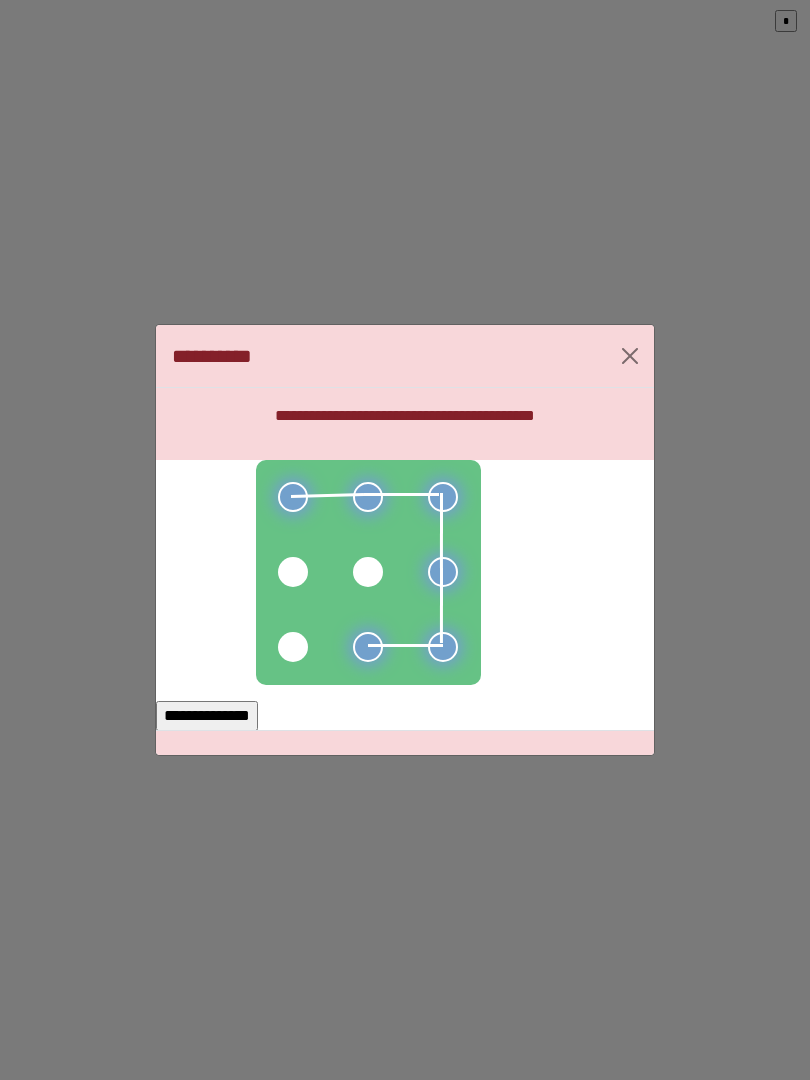 click at bounding box center (293, 647) 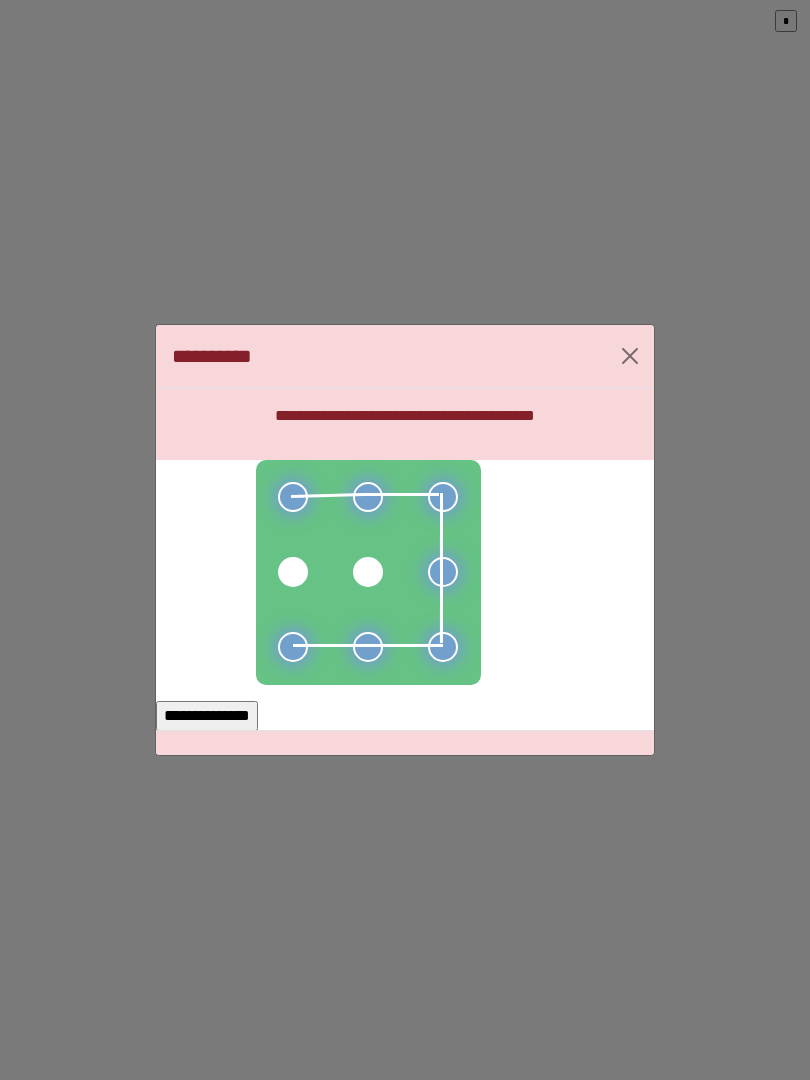 click on "**********" at bounding box center [207, 716] 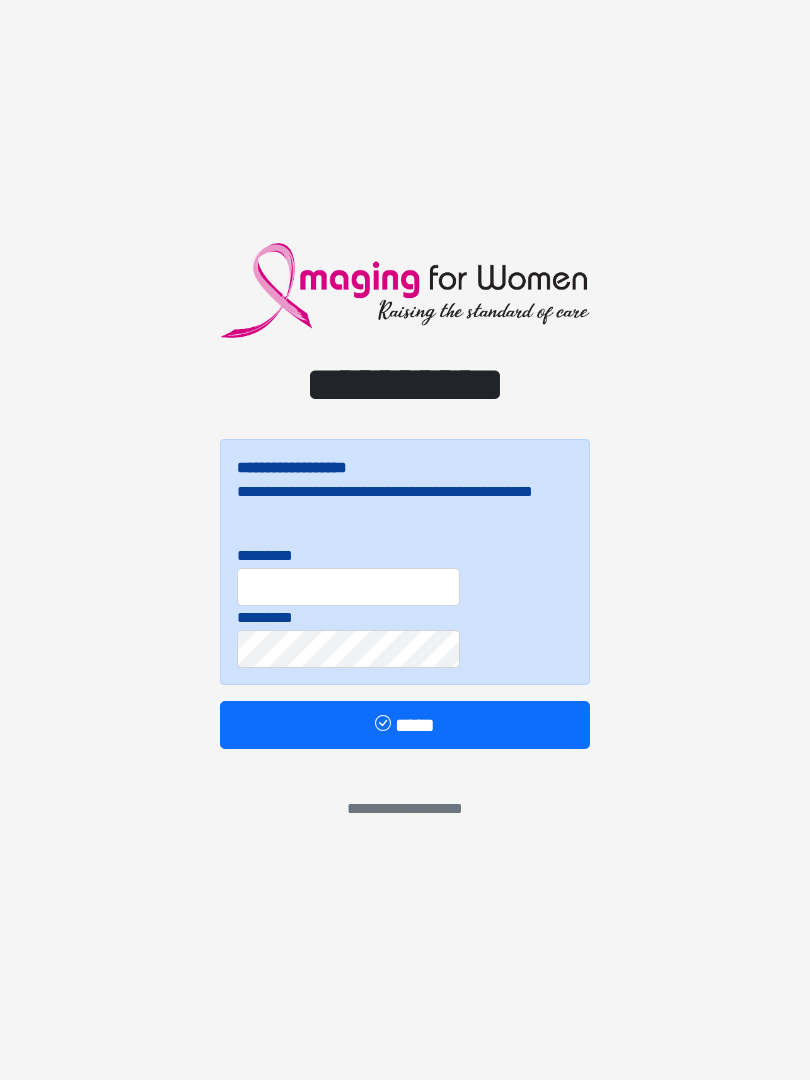 scroll, scrollTop: 0, scrollLeft: 0, axis: both 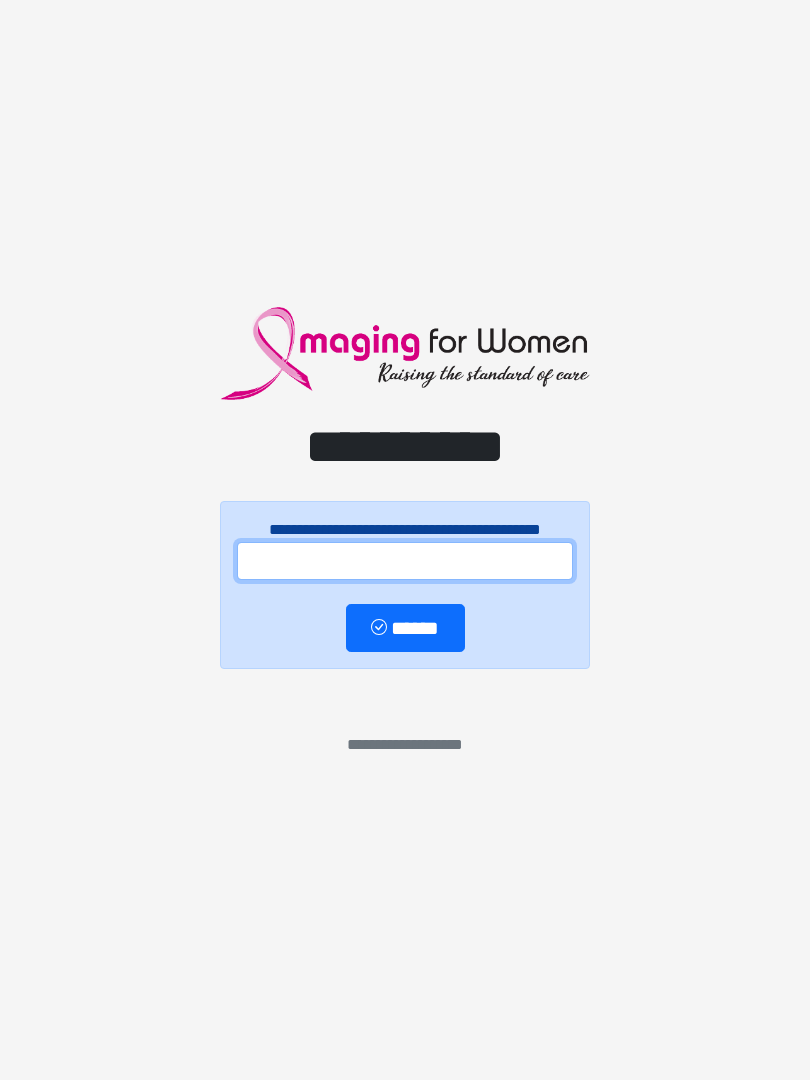 click at bounding box center [405, 561] 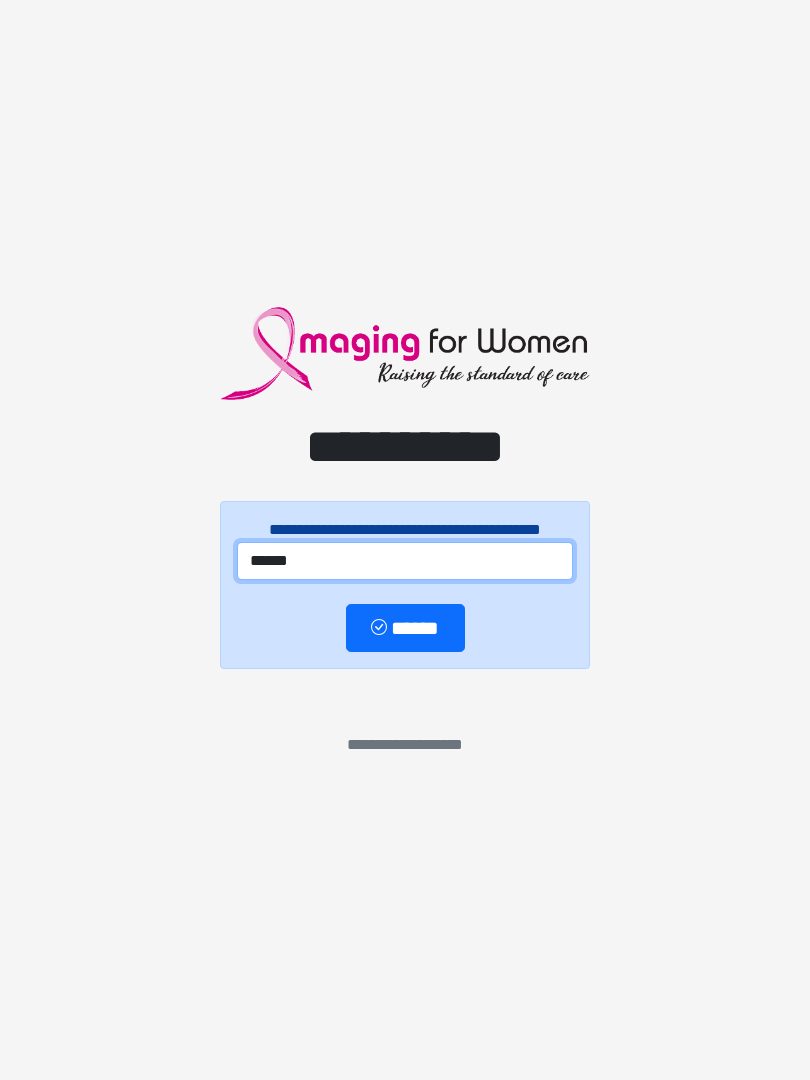 type on "******" 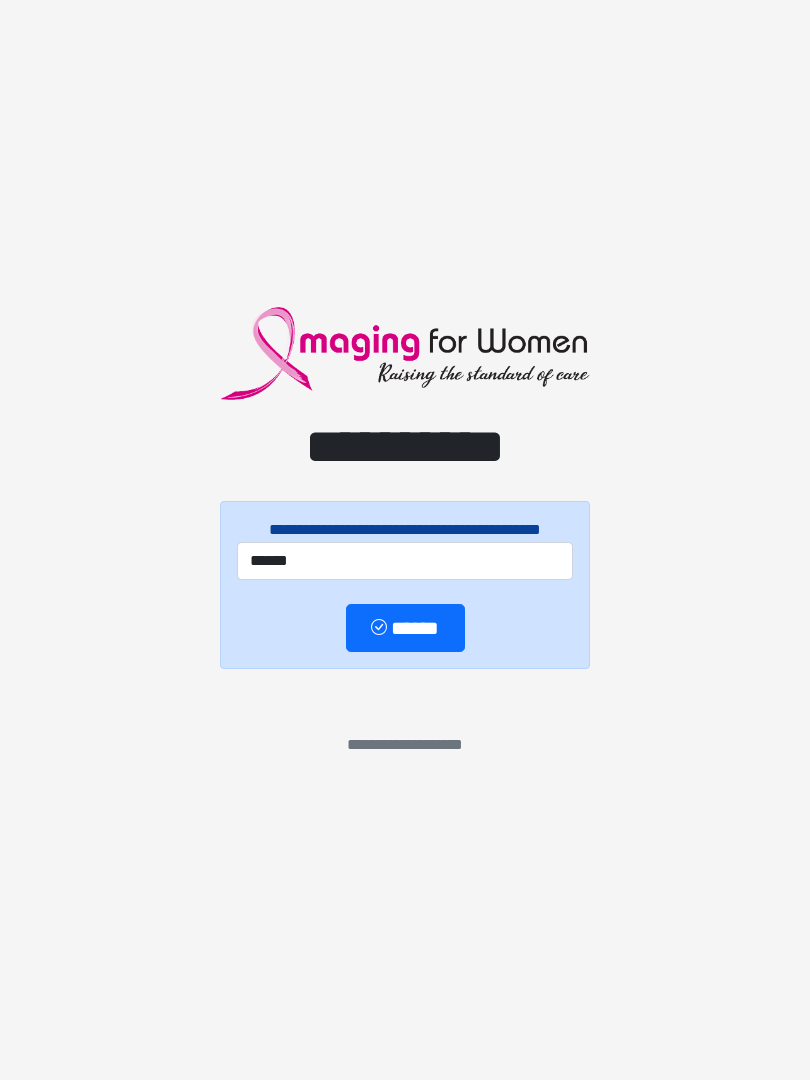 click on "******" at bounding box center (405, 628) 